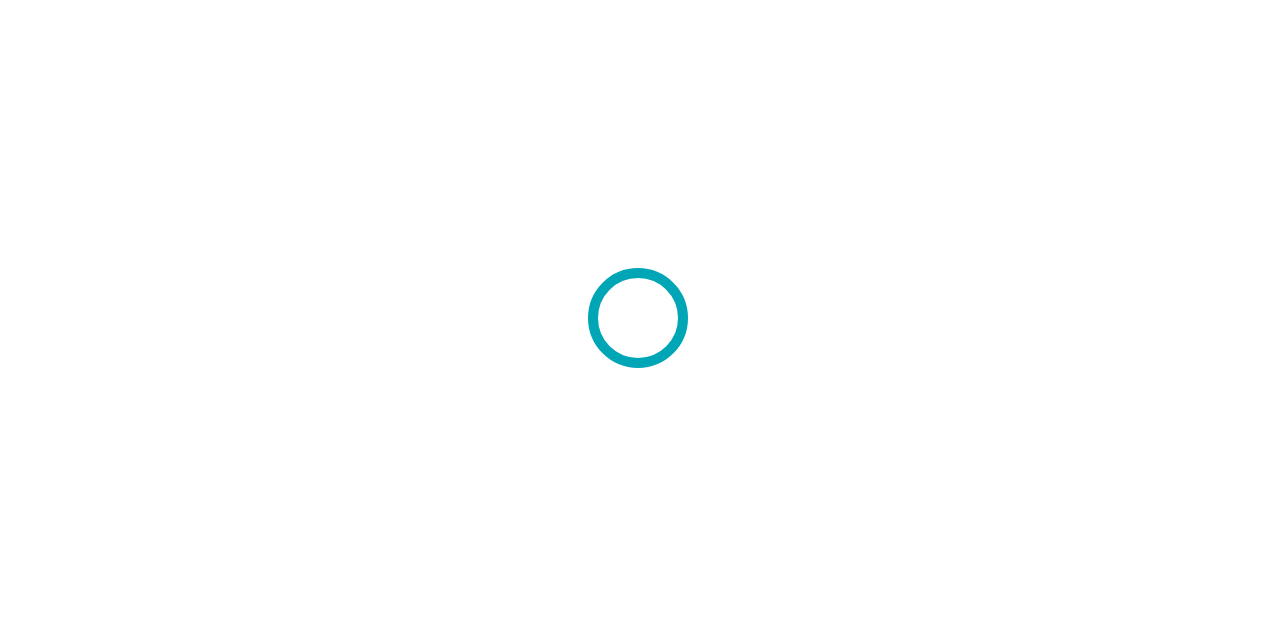 scroll, scrollTop: 0, scrollLeft: 0, axis: both 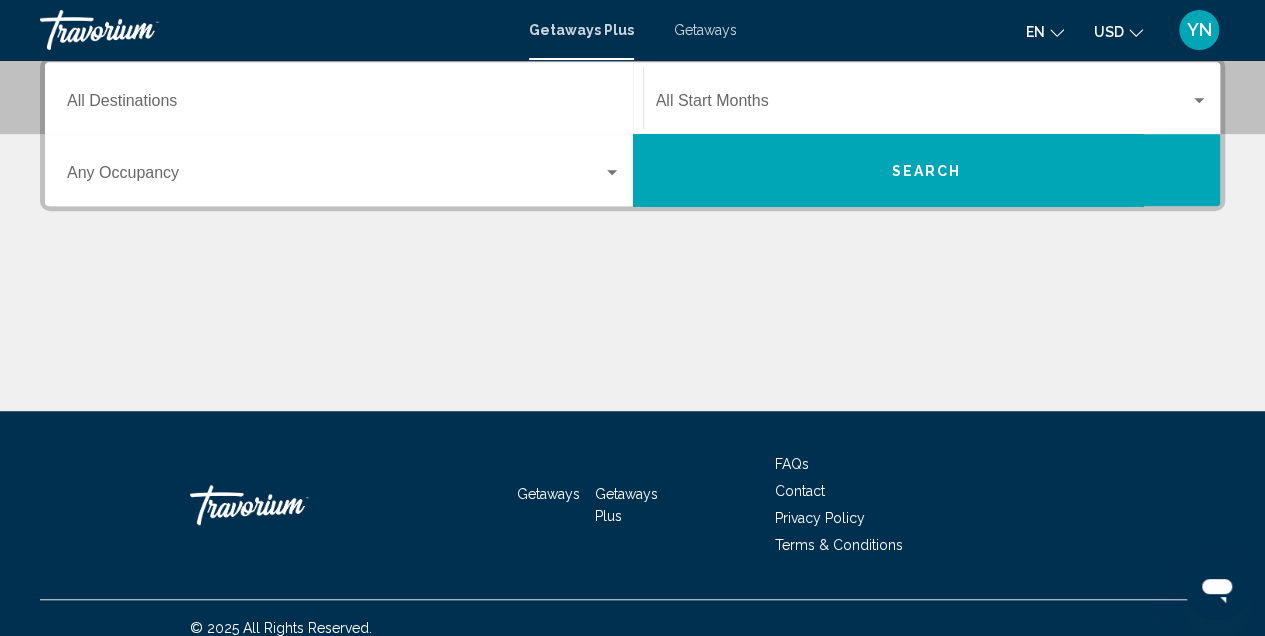 click on "Destination All Destinations" at bounding box center (344, 105) 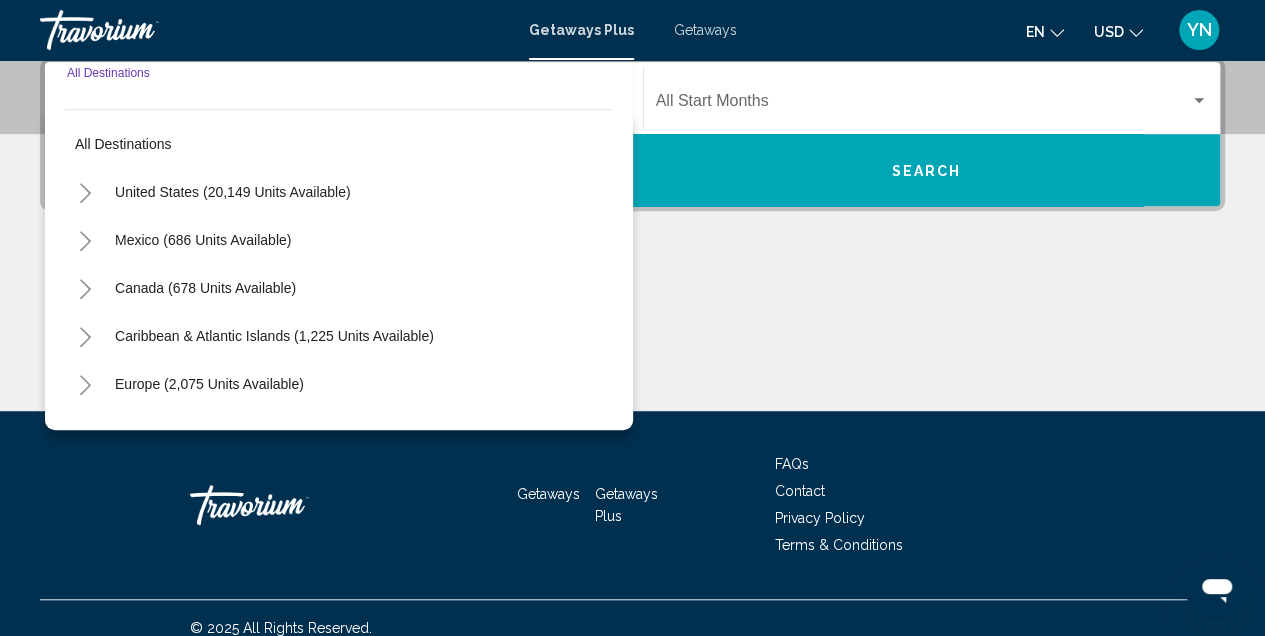scroll, scrollTop: 458, scrollLeft: 0, axis: vertical 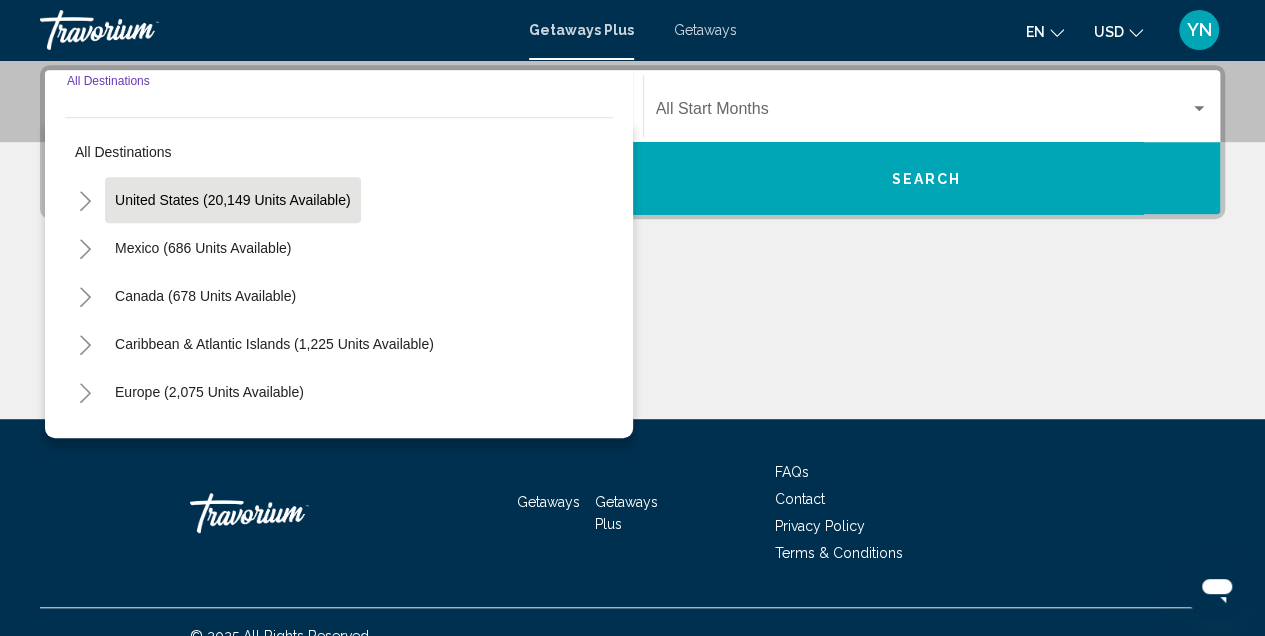 click on "United States (20,149 units available)" at bounding box center [203, 248] 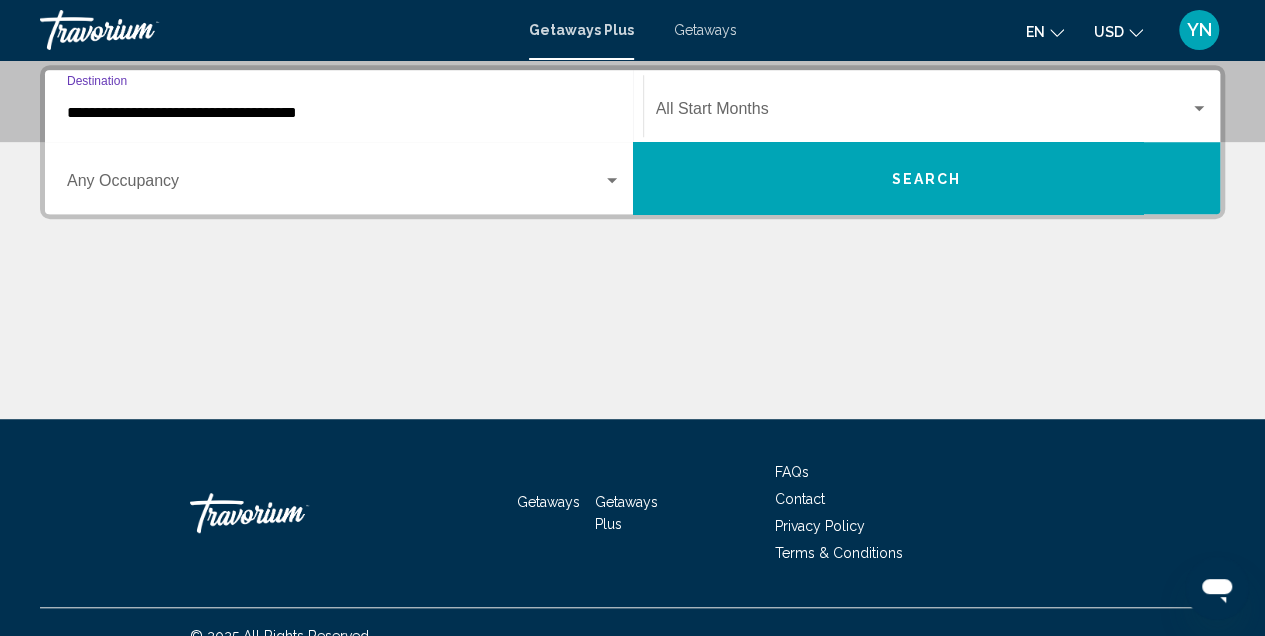 click at bounding box center [335, 185] 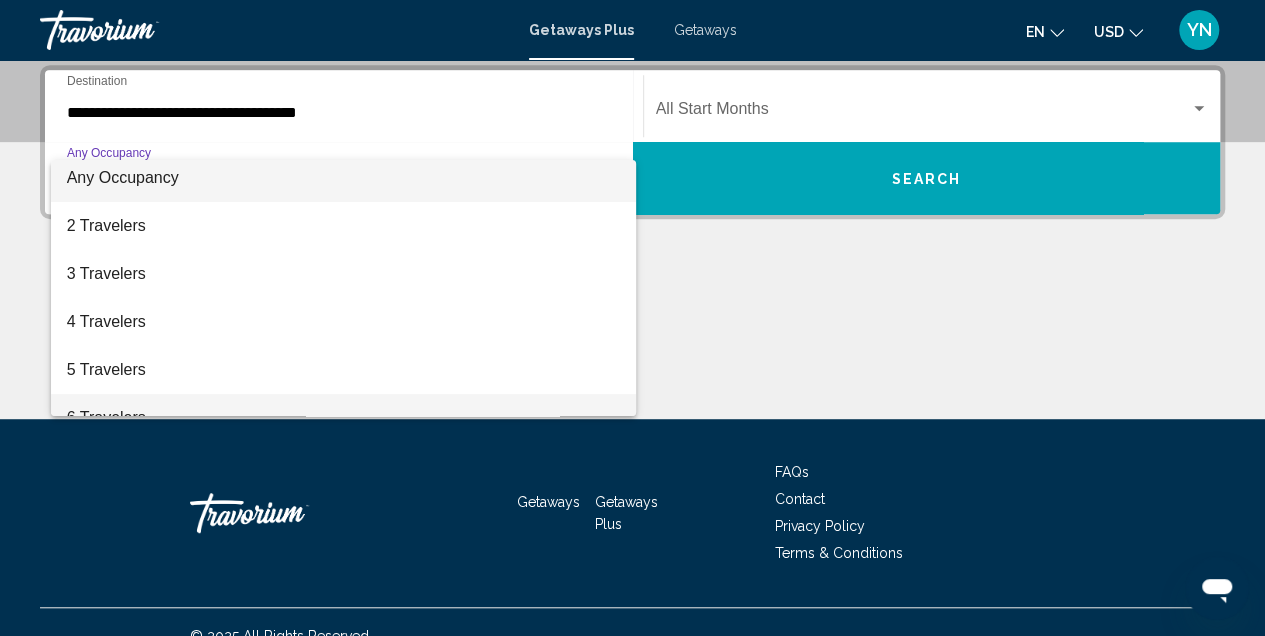 scroll, scrollTop: 0, scrollLeft: 0, axis: both 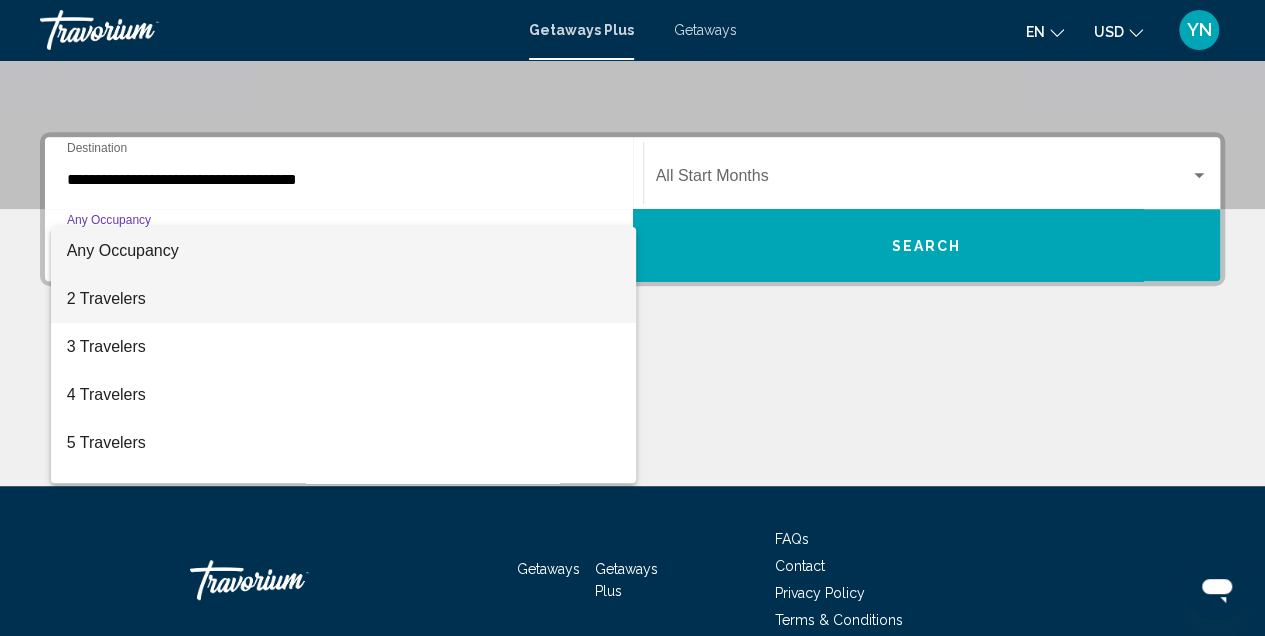 click on "2 Travelers" at bounding box center (344, 299) 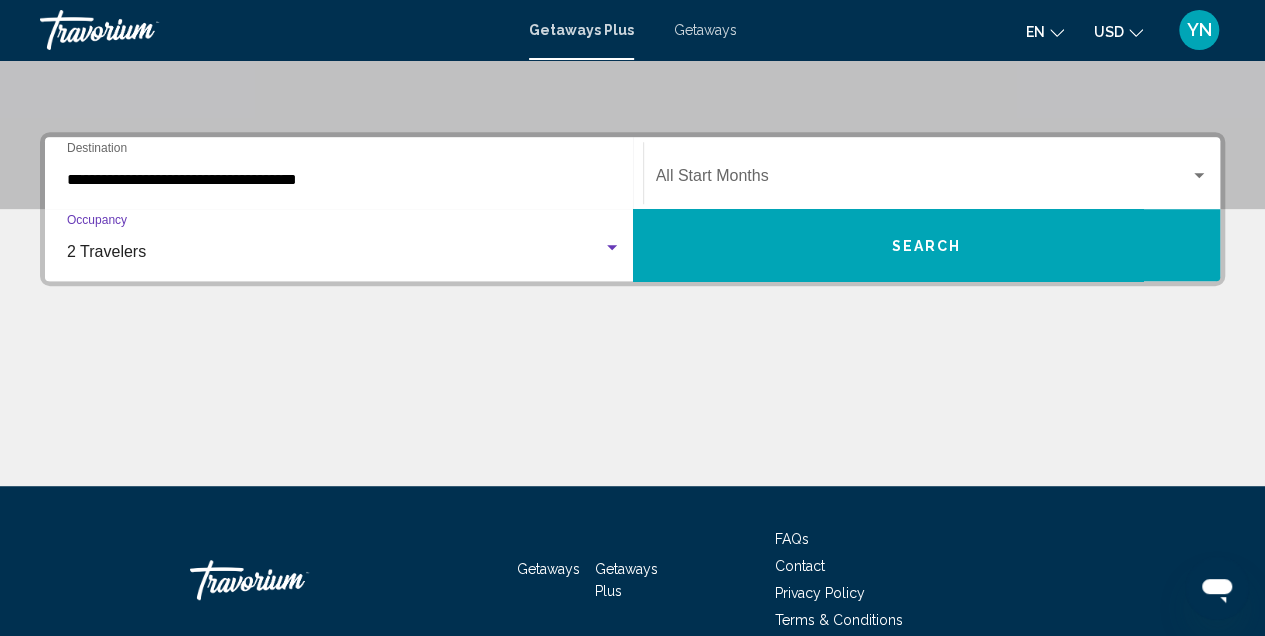click on "Search" at bounding box center (926, 246) 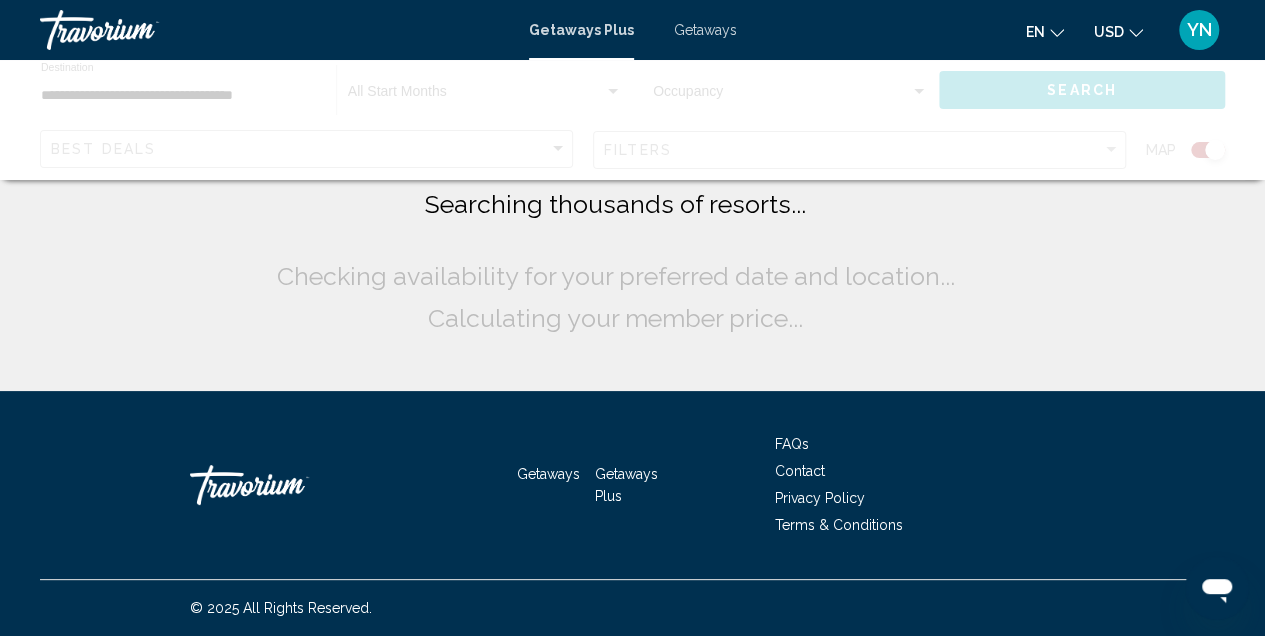 scroll, scrollTop: 0, scrollLeft: 0, axis: both 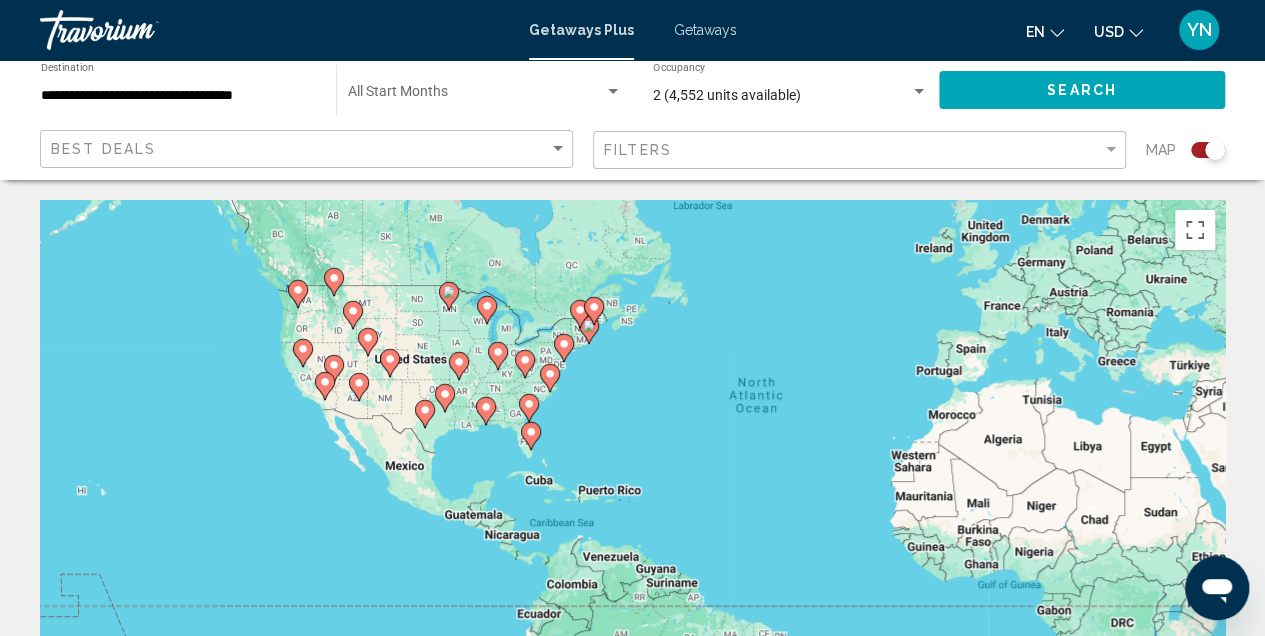 drag, startPoint x: 250, startPoint y: 416, endPoint x: 418, endPoint y: 350, distance: 180.49931 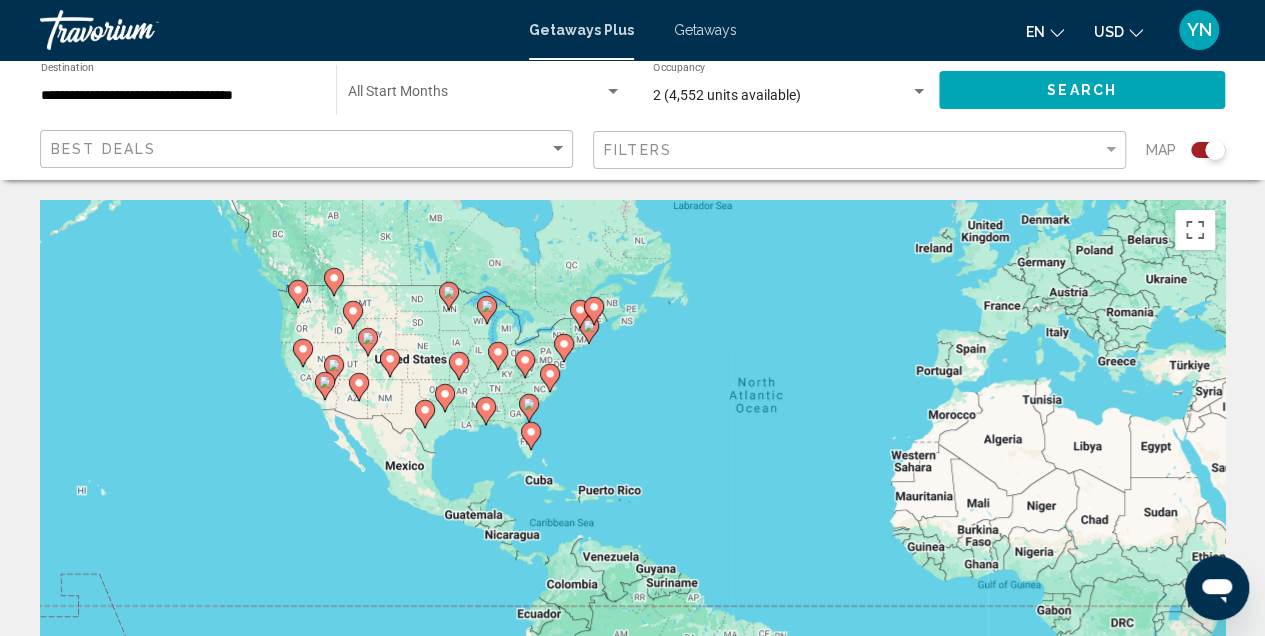 click on "To activate drag with keyboard, press Alt + Enter. Once in keyboard drag state, use the arrow keys to move the marker. To complete the drag, press the Enter key. To cancel, press Escape." at bounding box center (632, 500) 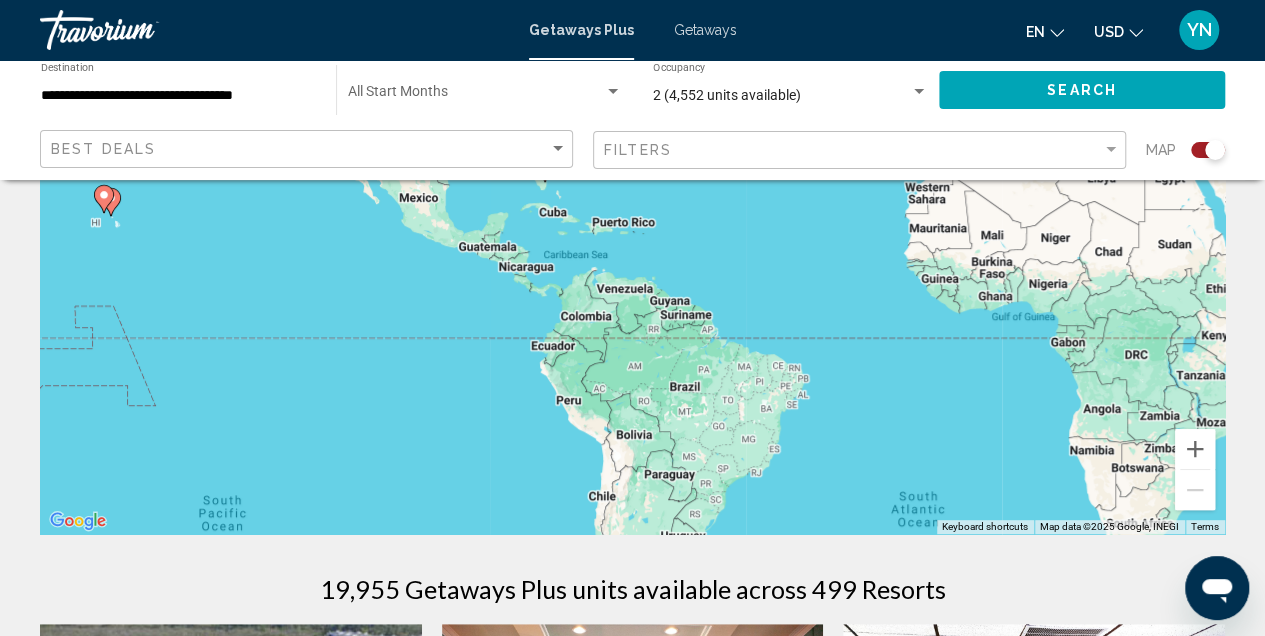 scroll, scrollTop: 0, scrollLeft: 0, axis: both 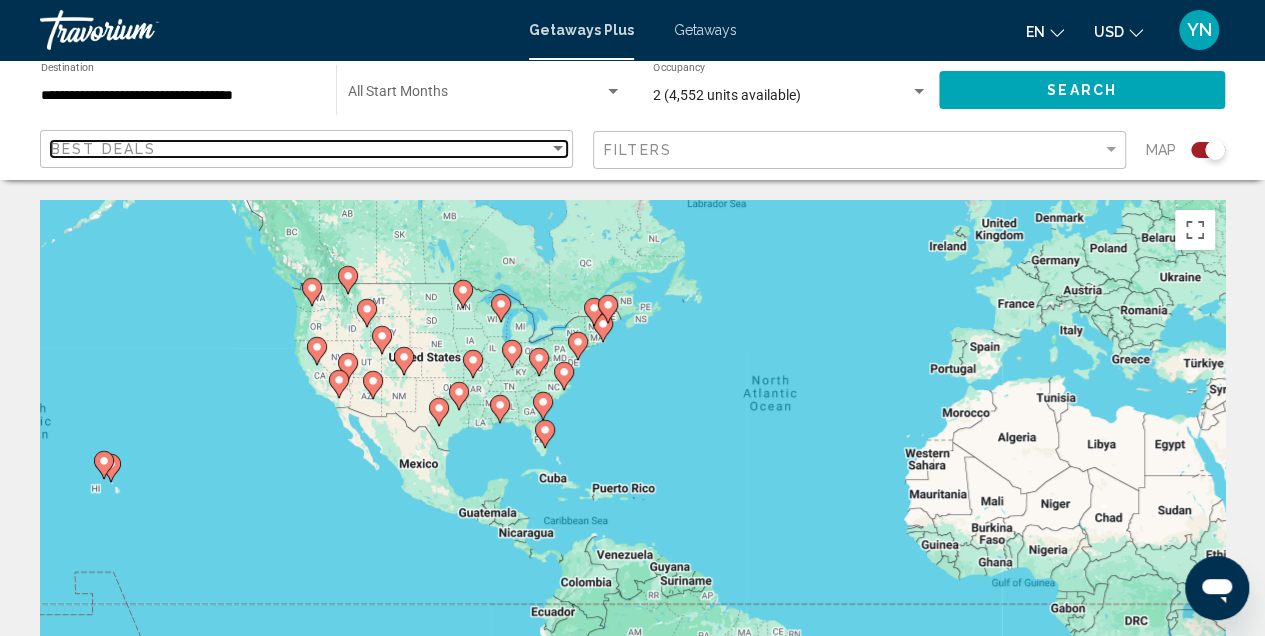 click at bounding box center (558, 148) 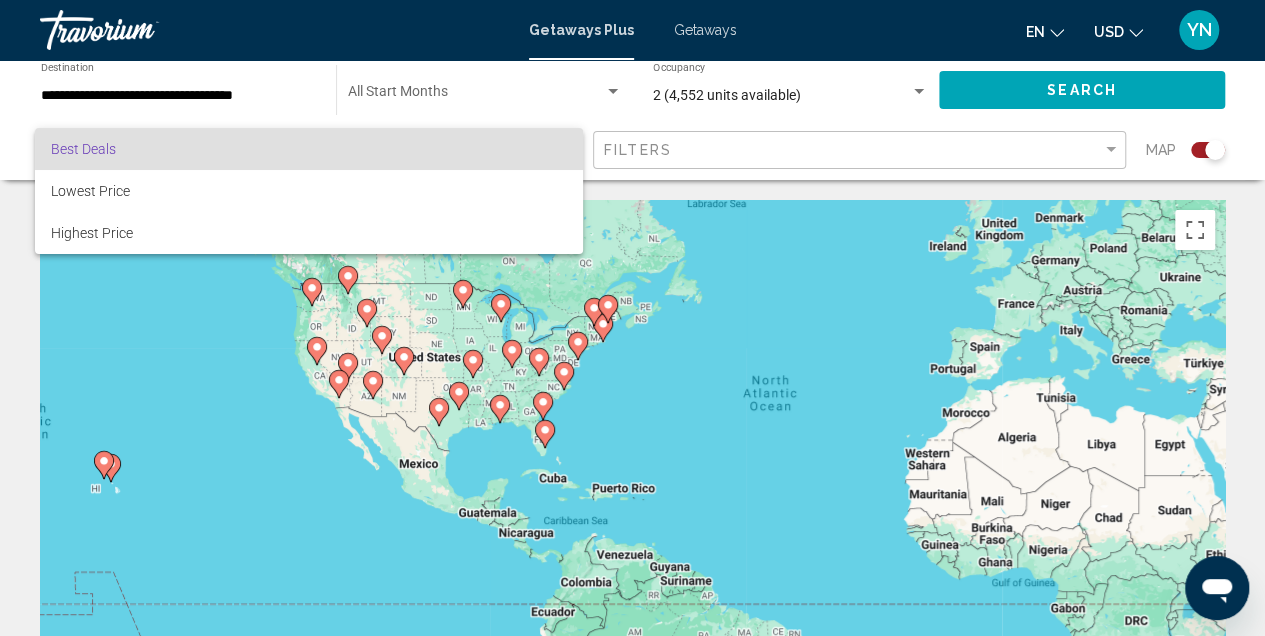 click at bounding box center [632, 318] 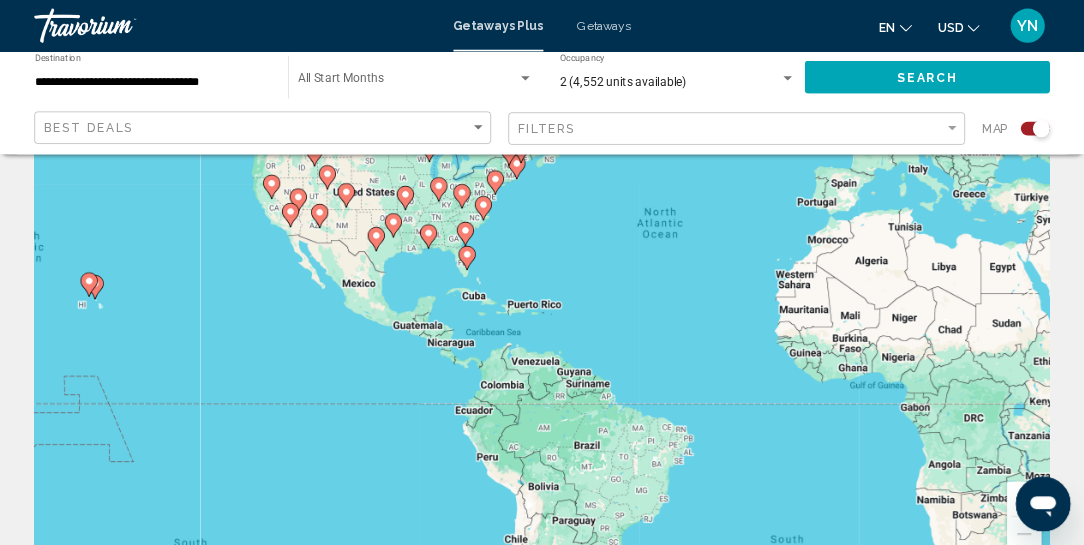 scroll, scrollTop: 133, scrollLeft: 0, axis: vertical 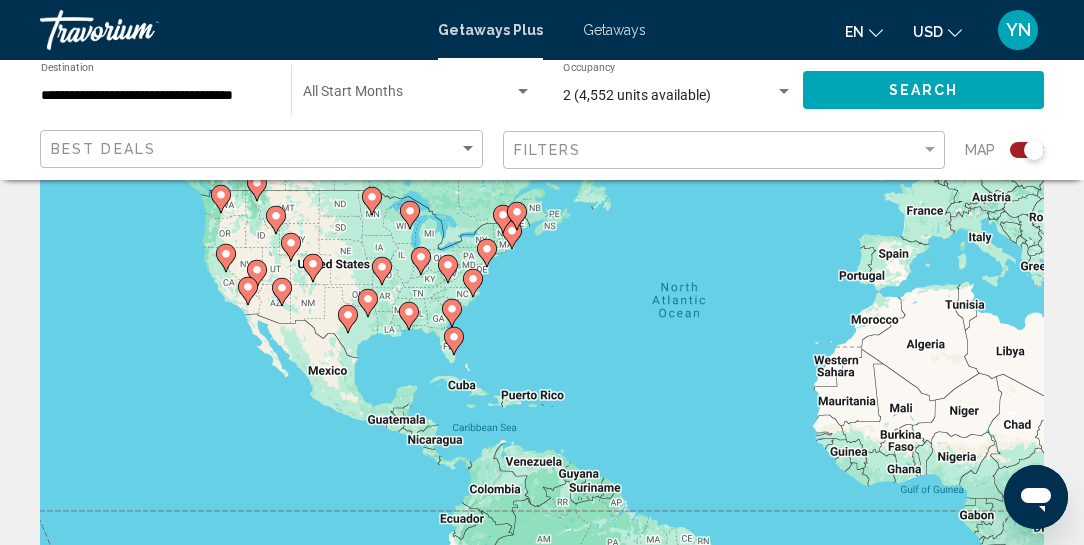 drag, startPoint x: 332, startPoint y: 276, endPoint x: 329, endPoint y: 321, distance: 45.099888 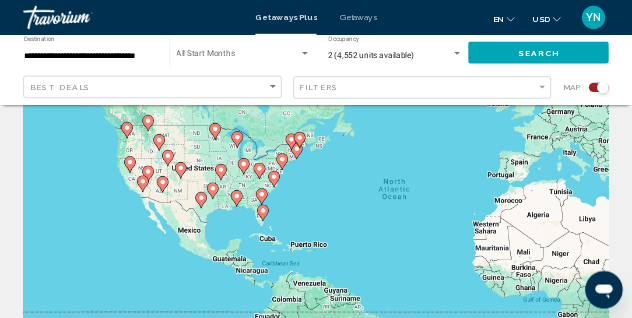 scroll, scrollTop: 133, scrollLeft: 0, axis: vertical 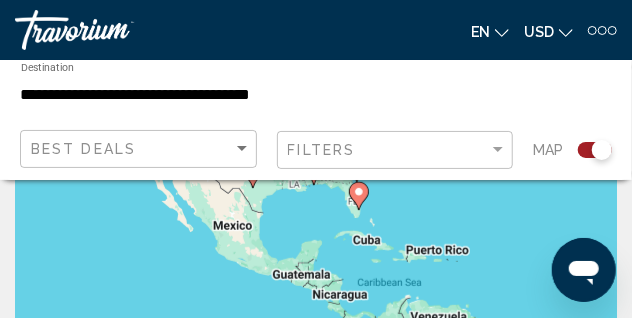 drag, startPoint x: 133, startPoint y: 245, endPoint x: 268, endPoint y: 174, distance: 152.53197 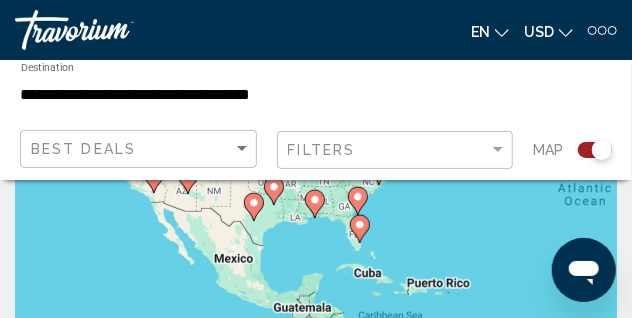 drag, startPoint x: 274, startPoint y: 205, endPoint x: 272, endPoint y: 238, distance: 33.06055 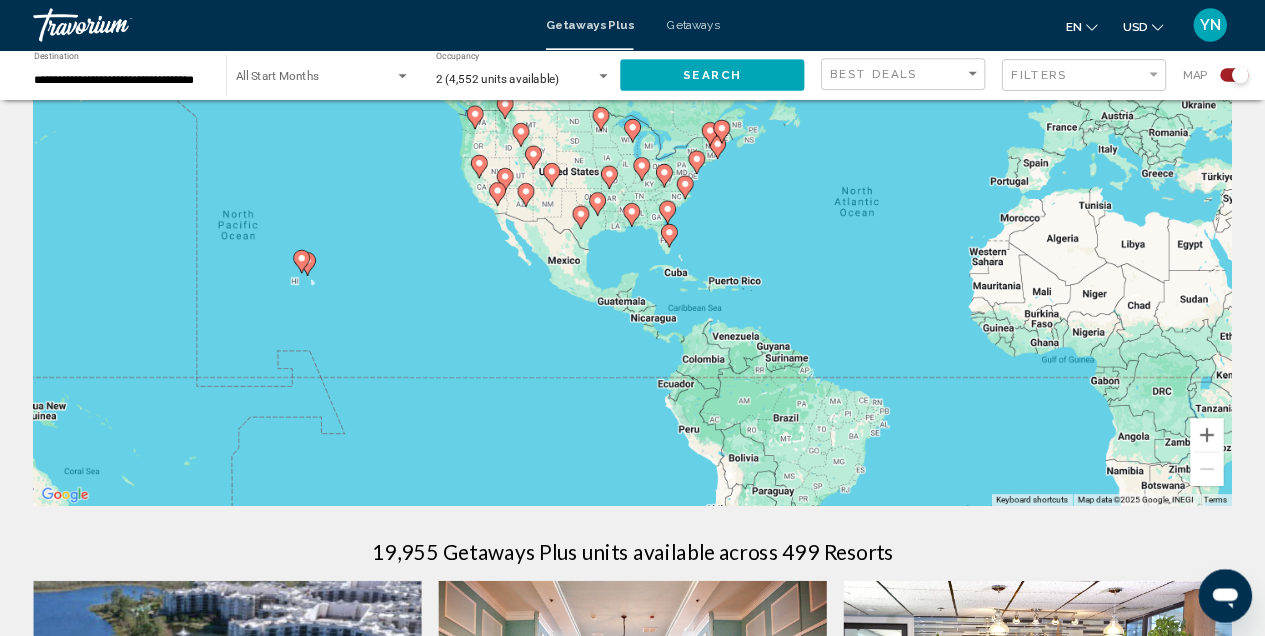 scroll, scrollTop: 133, scrollLeft: 0, axis: vertical 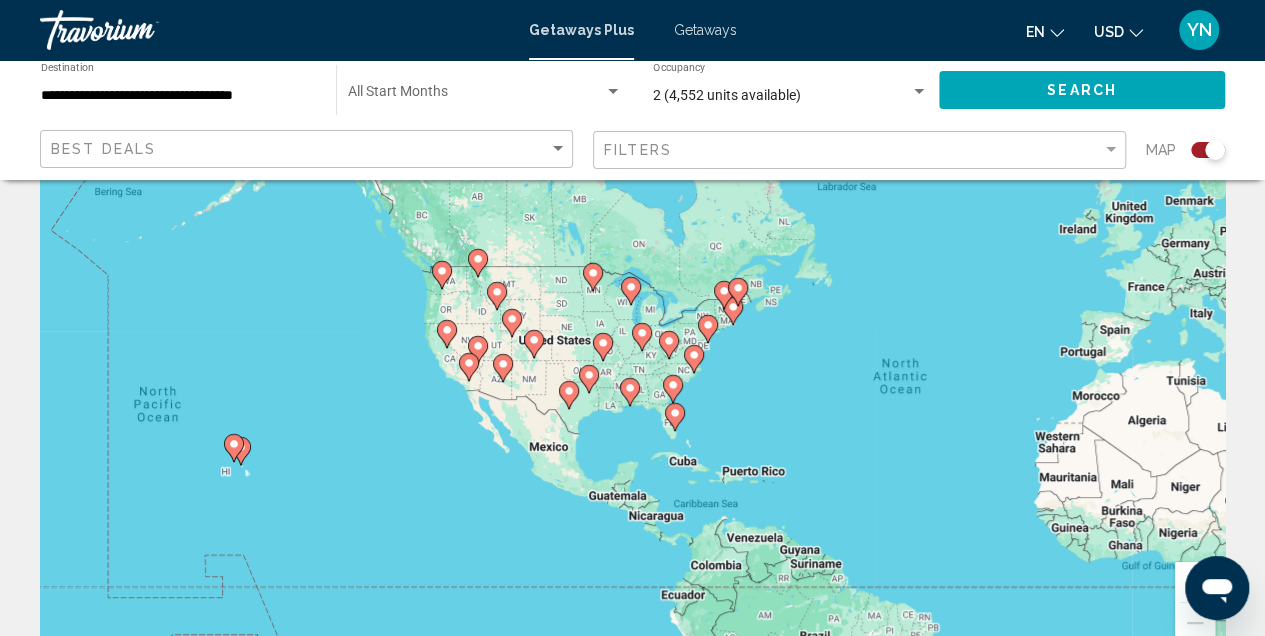 drag, startPoint x: 596, startPoint y: 330, endPoint x: 594, endPoint y: 398, distance: 68.0294 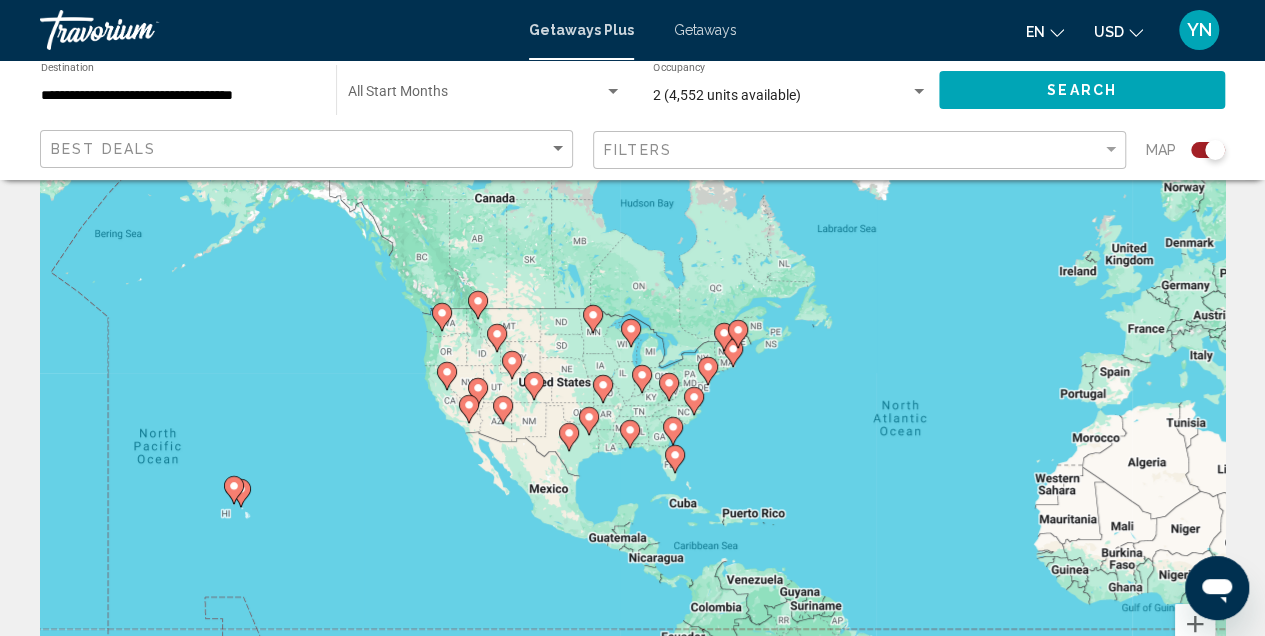 scroll, scrollTop: 0, scrollLeft: 0, axis: both 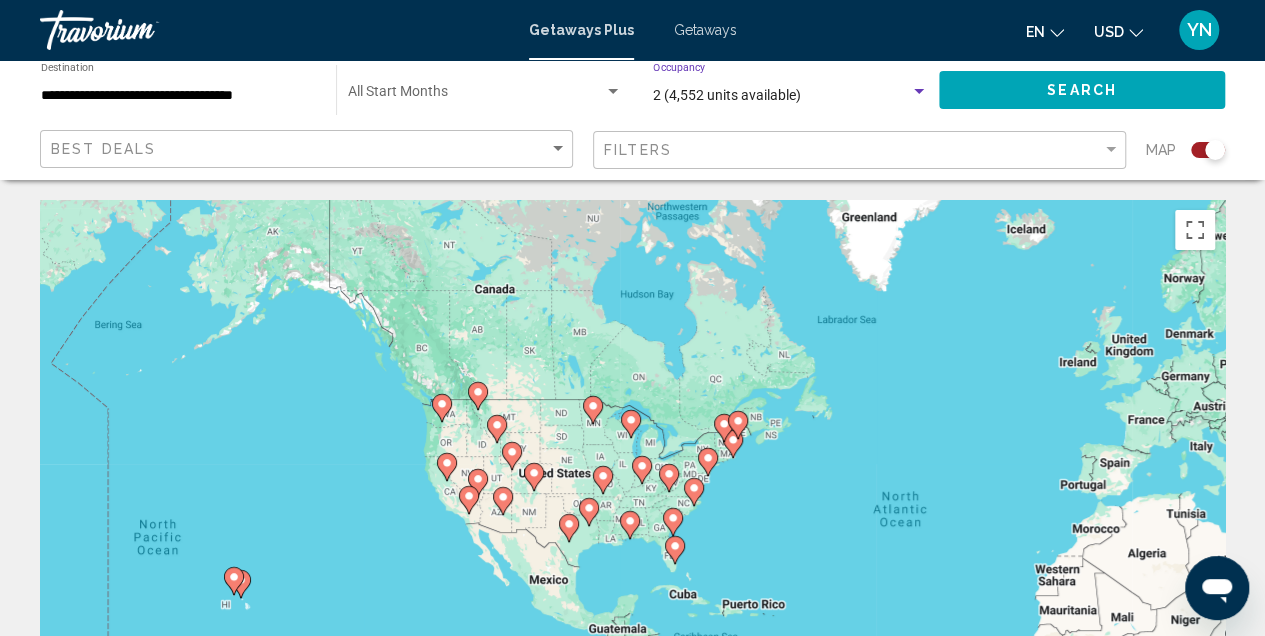 click at bounding box center (919, 91) 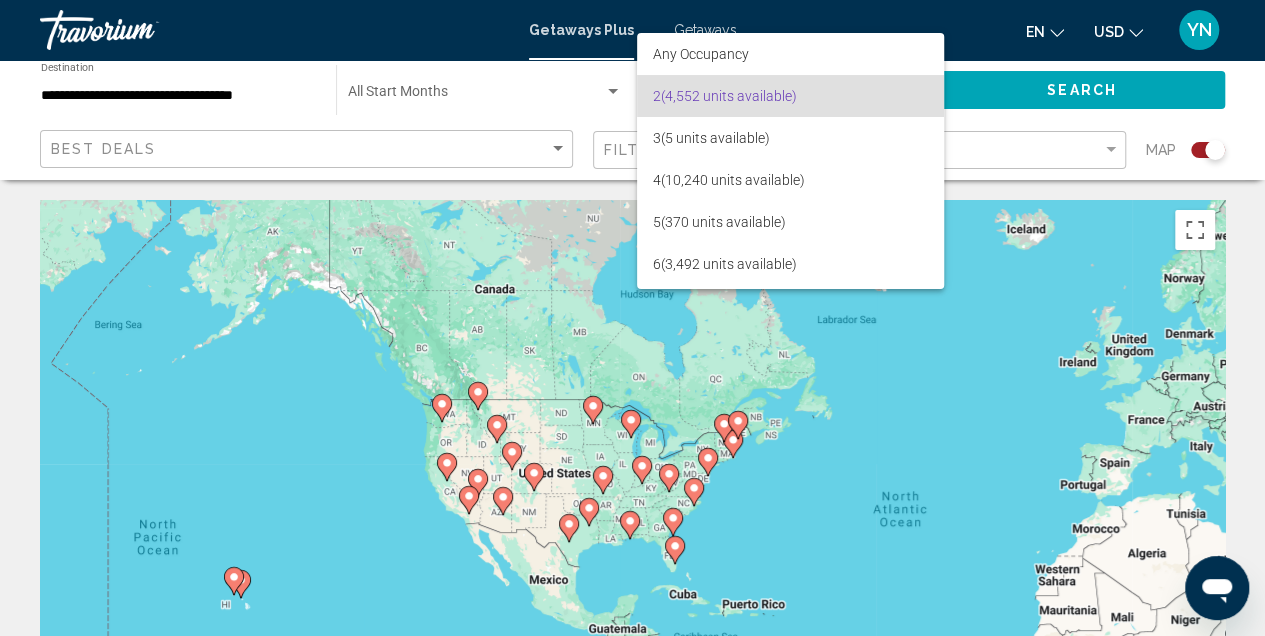 click at bounding box center [632, 318] 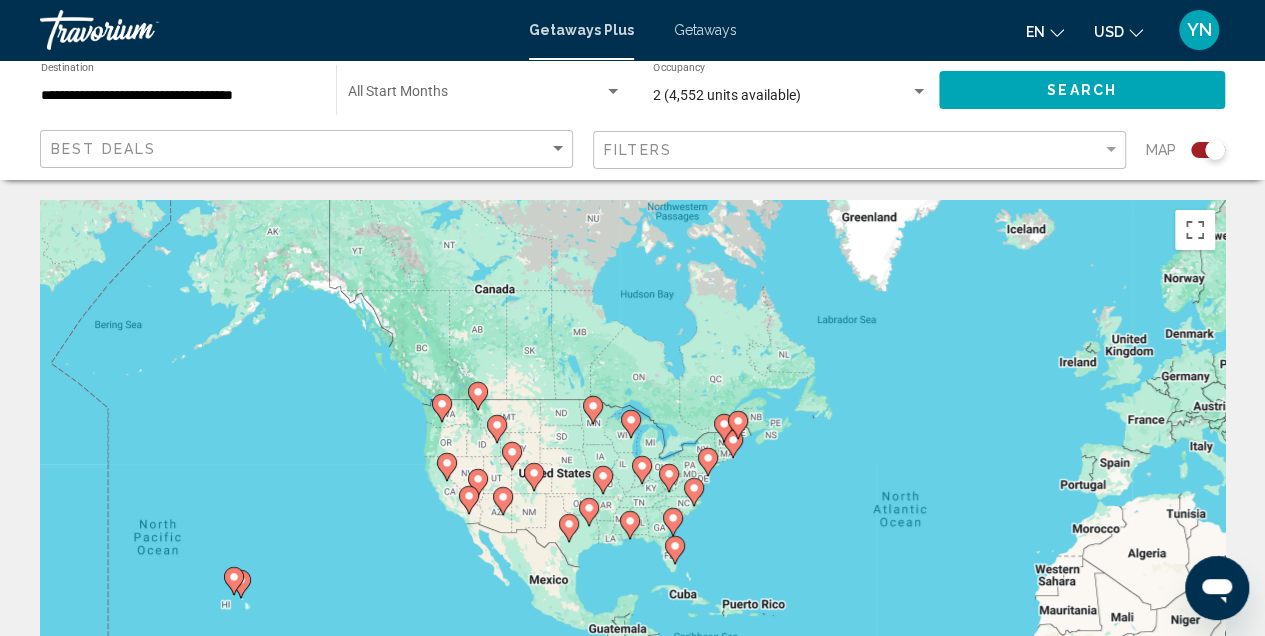 click at bounding box center [613, 91] 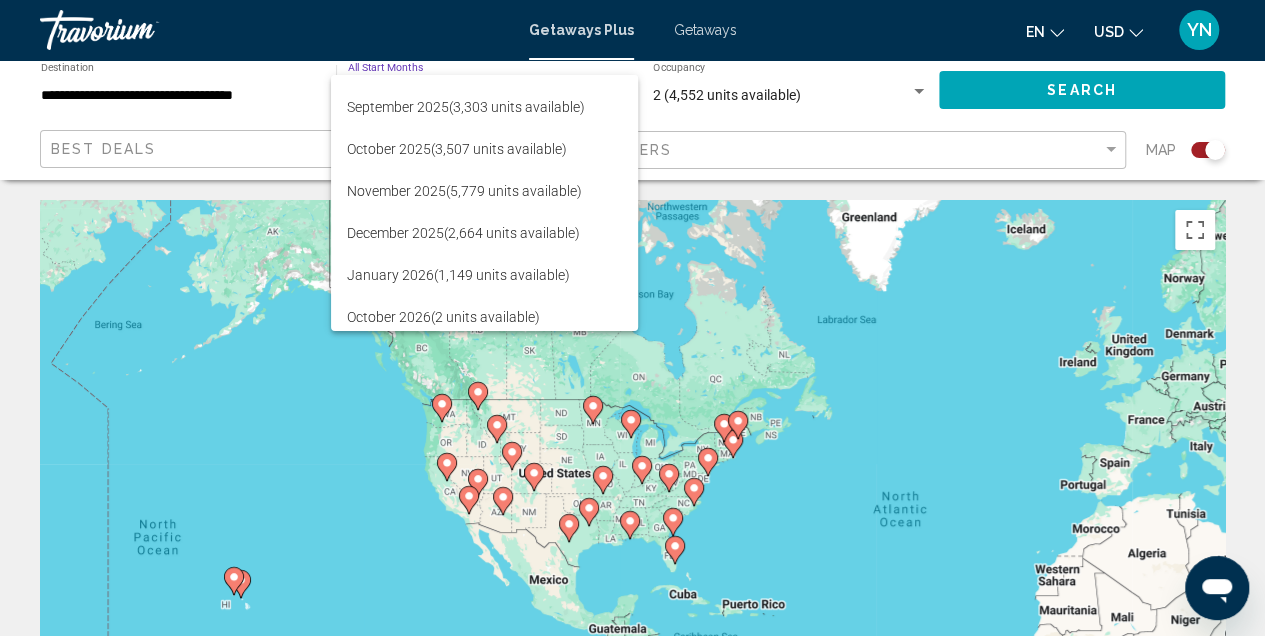 scroll, scrollTop: 122, scrollLeft: 0, axis: vertical 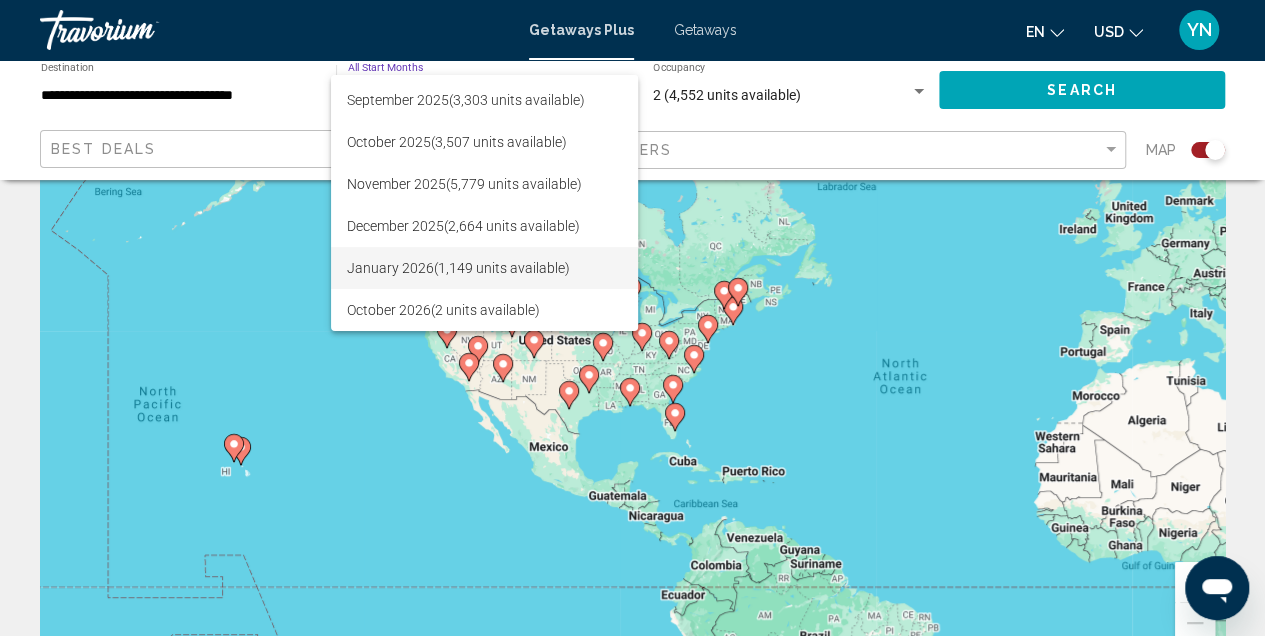 click on "January 2026  (1,149 units available)" at bounding box center (484, 268) 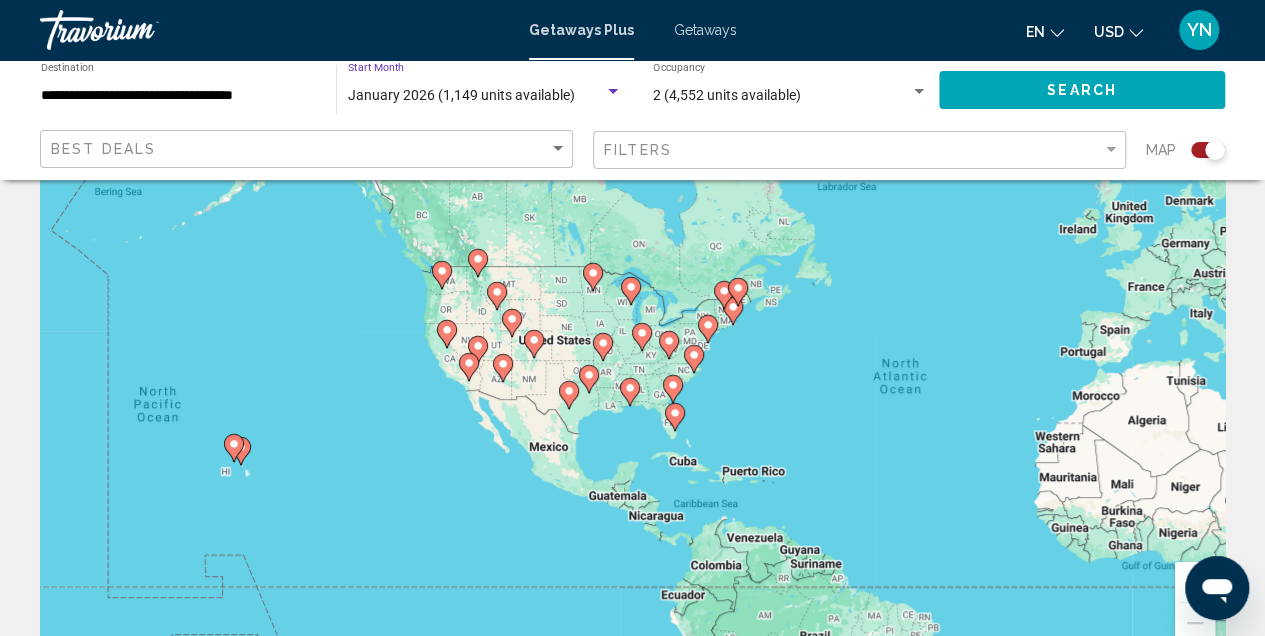scroll, scrollTop: 0, scrollLeft: 0, axis: both 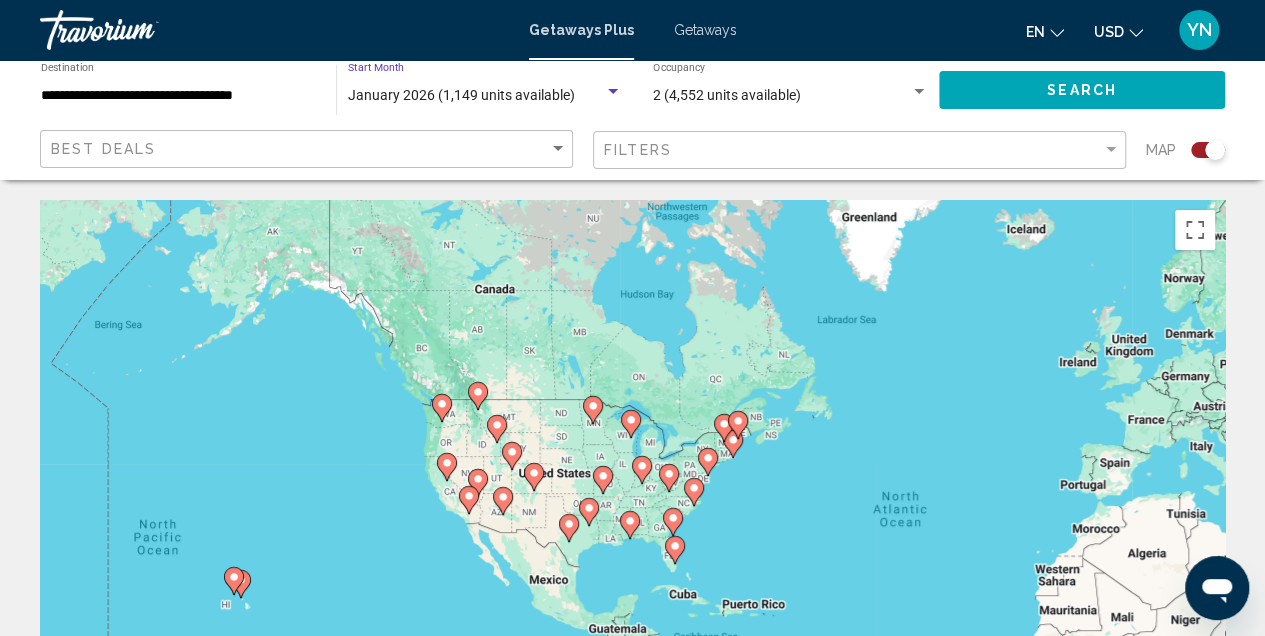 click on "Getaways" at bounding box center (705, 30) 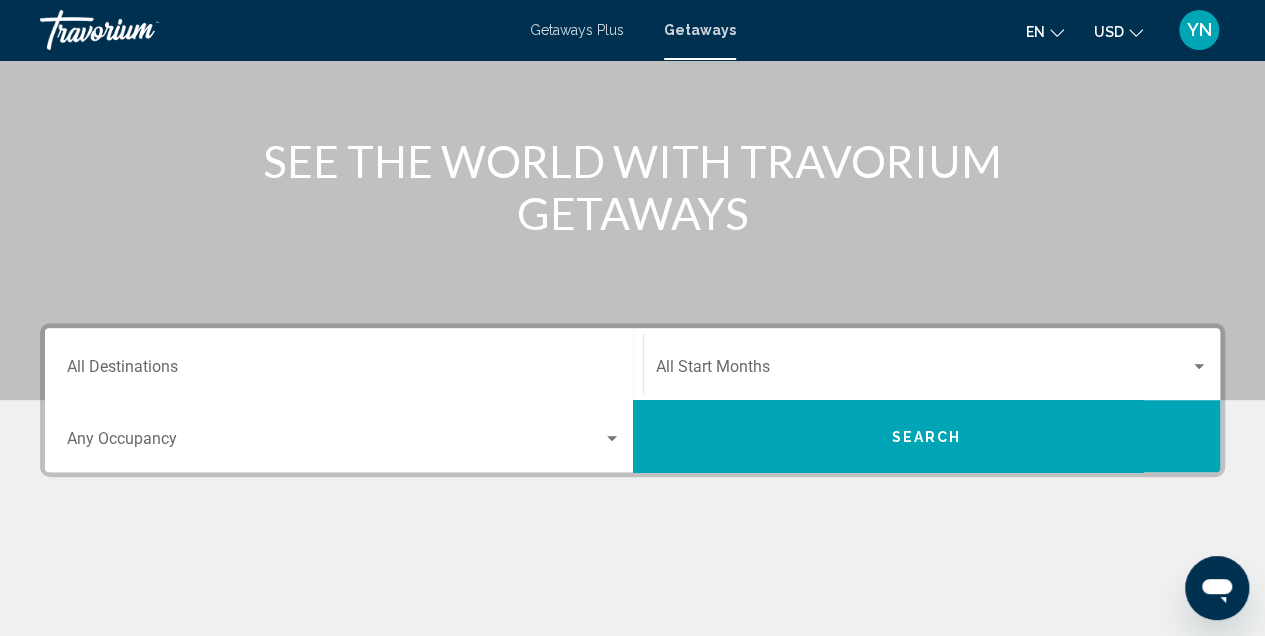 scroll, scrollTop: 266, scrollLeft: 0, axis: vertical 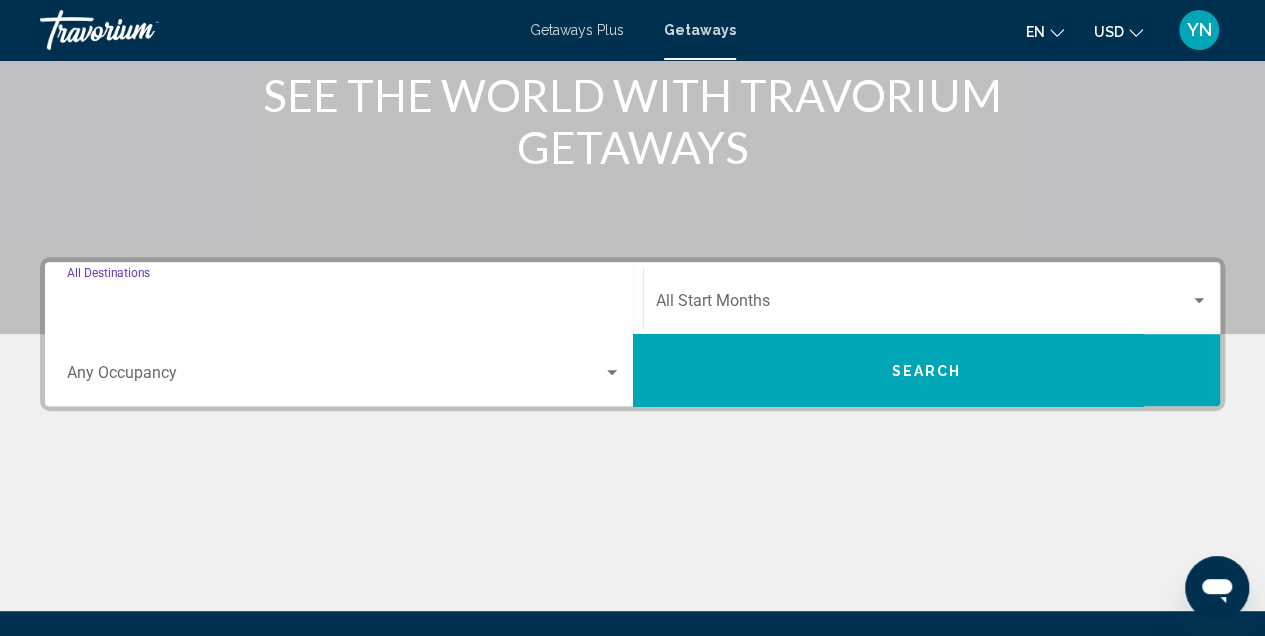 click on "Destination All Destinations" at bounding box center (344, 305) 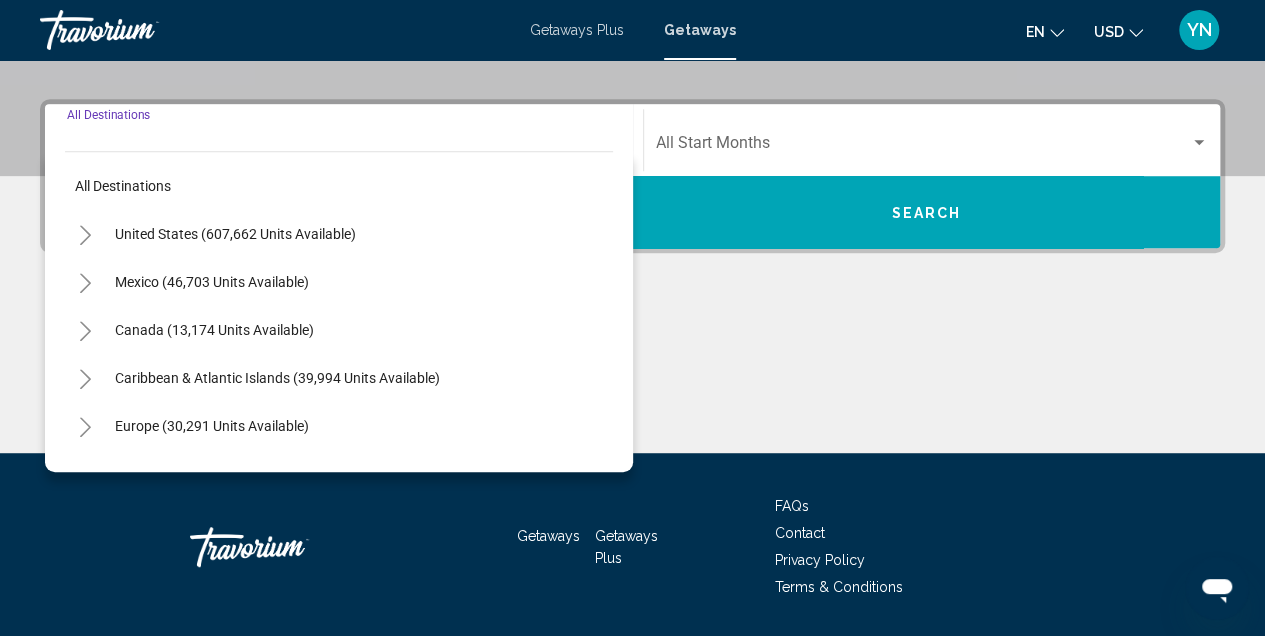 scroll, scrollTop: 458, scrollLeft: 0, axis: vertical 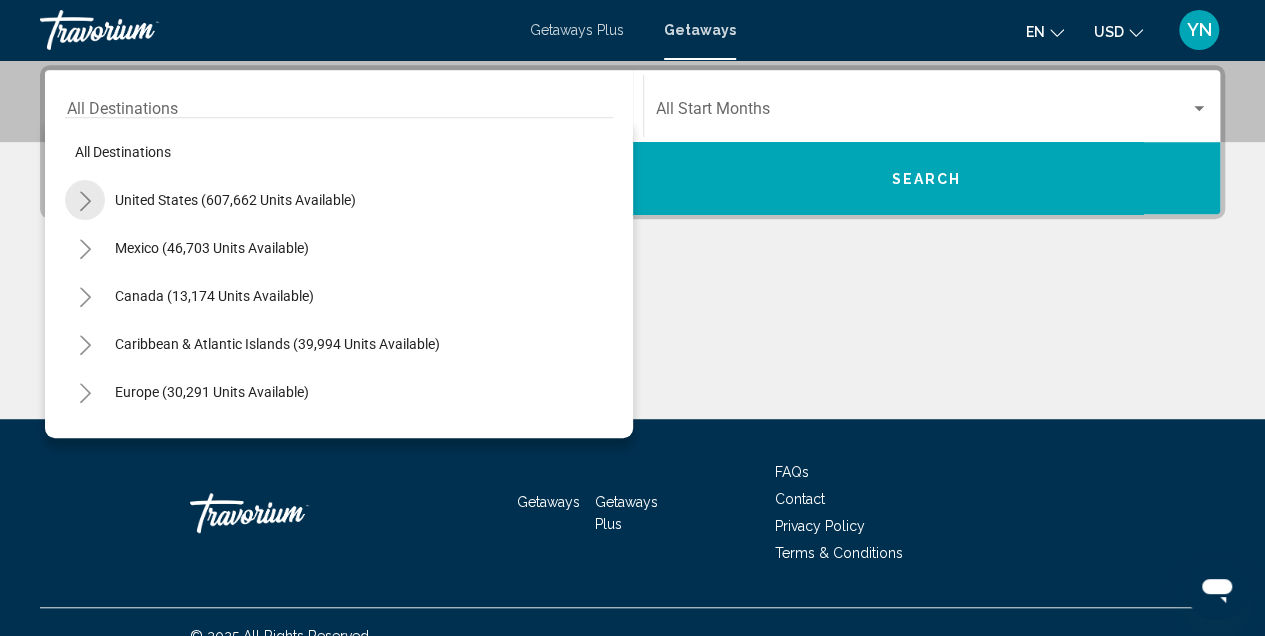 click 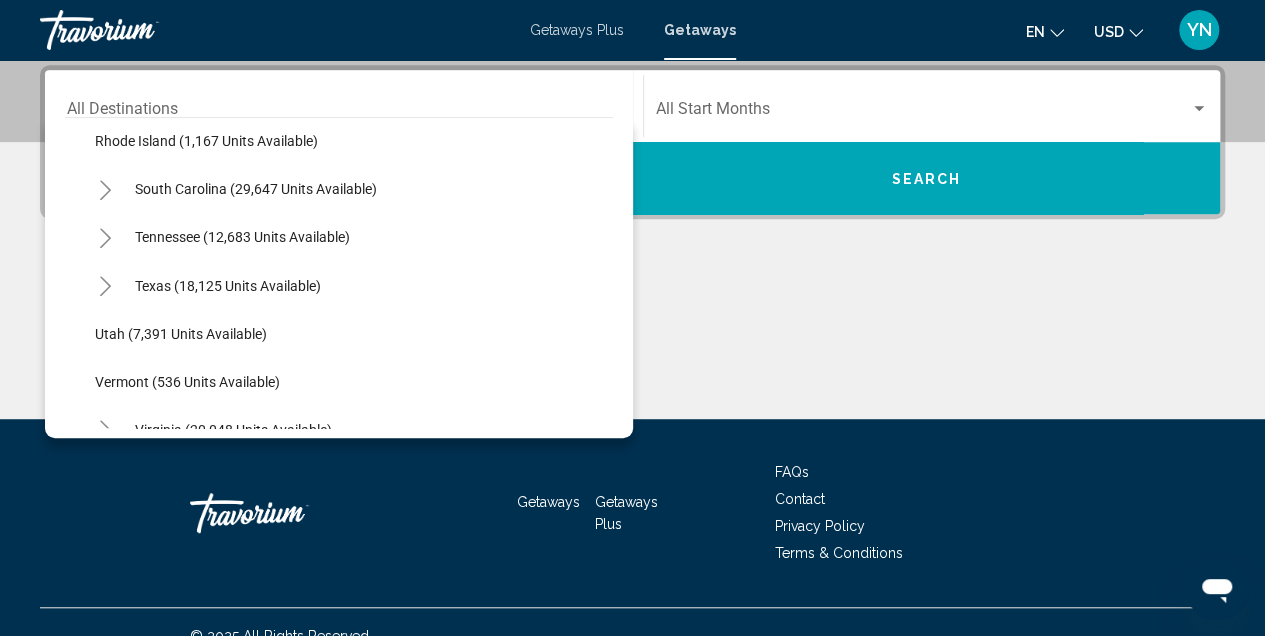 scroll, scrollTop: 1800, scrollLeft: 0, axis: vertical 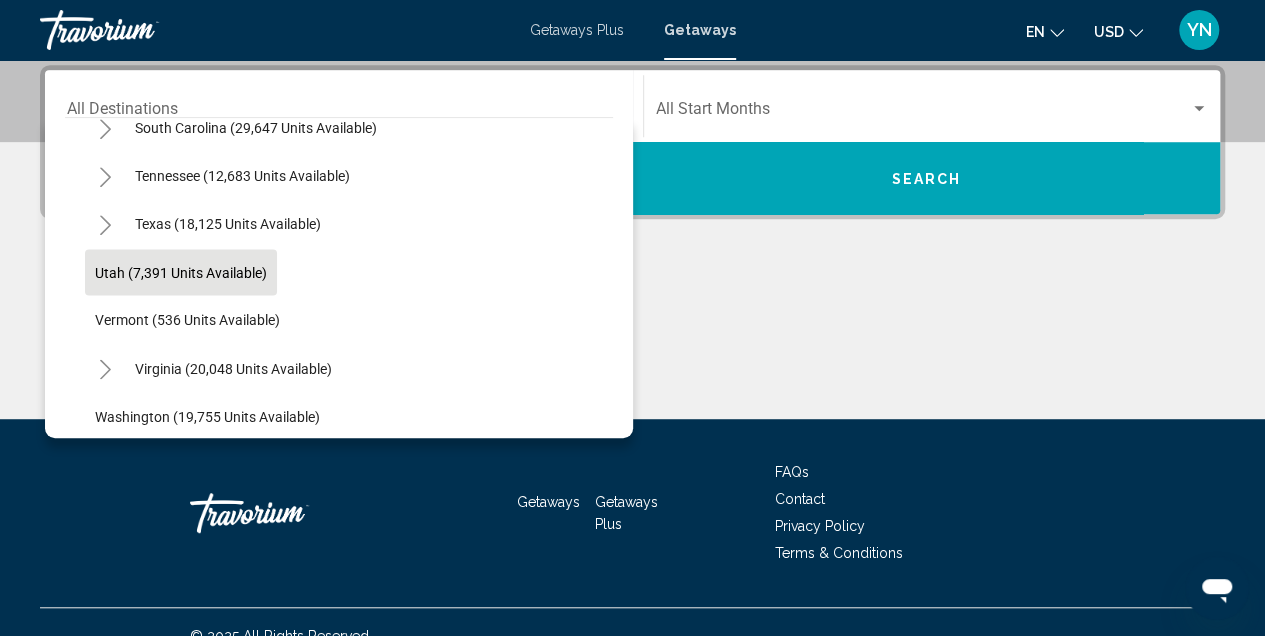 click on "Utah (7,391 units available)" 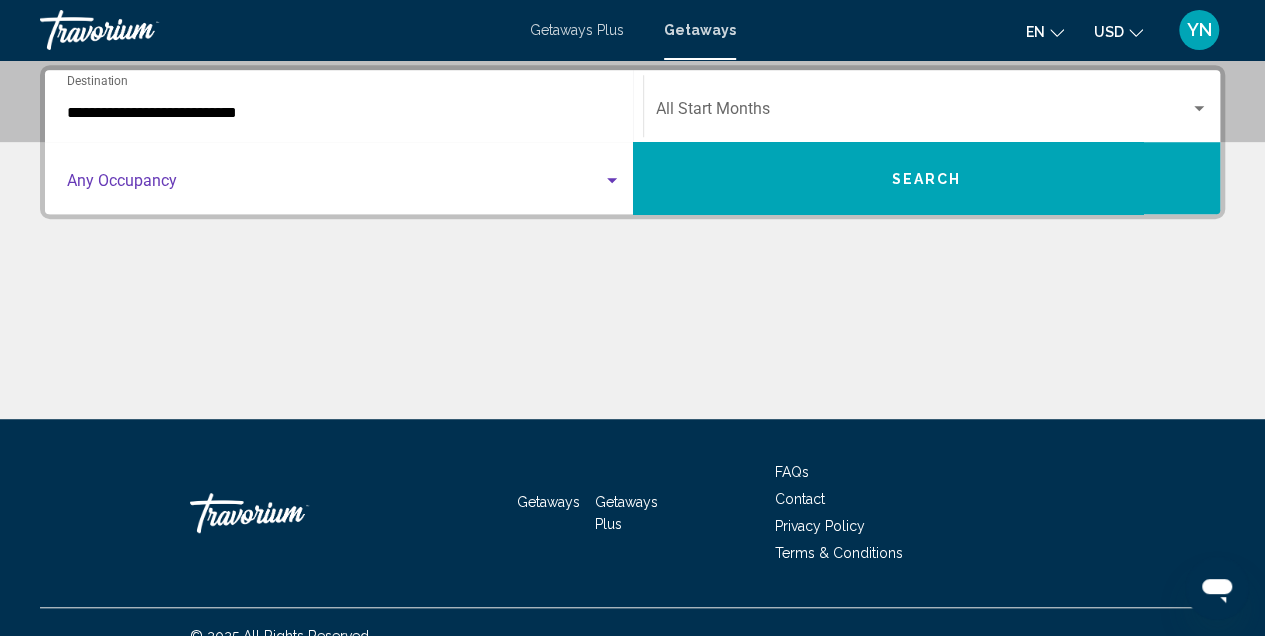click at bounding box center (335, 185) 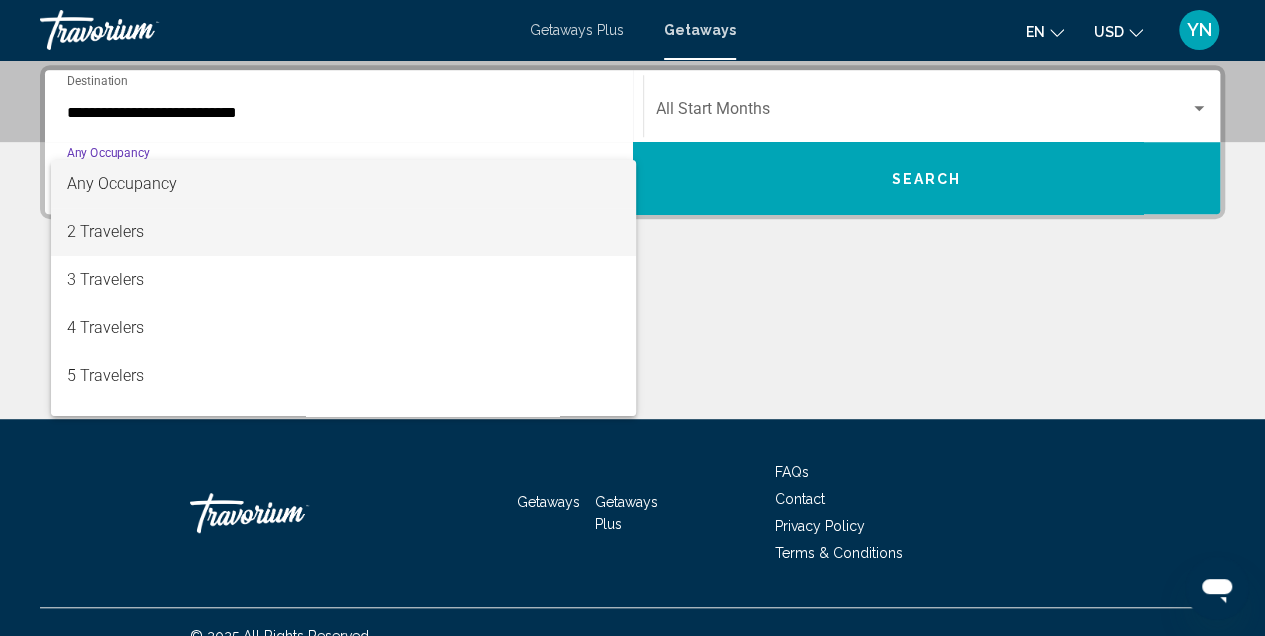 click on "2 Travelers" at bounding box center (344, 232) 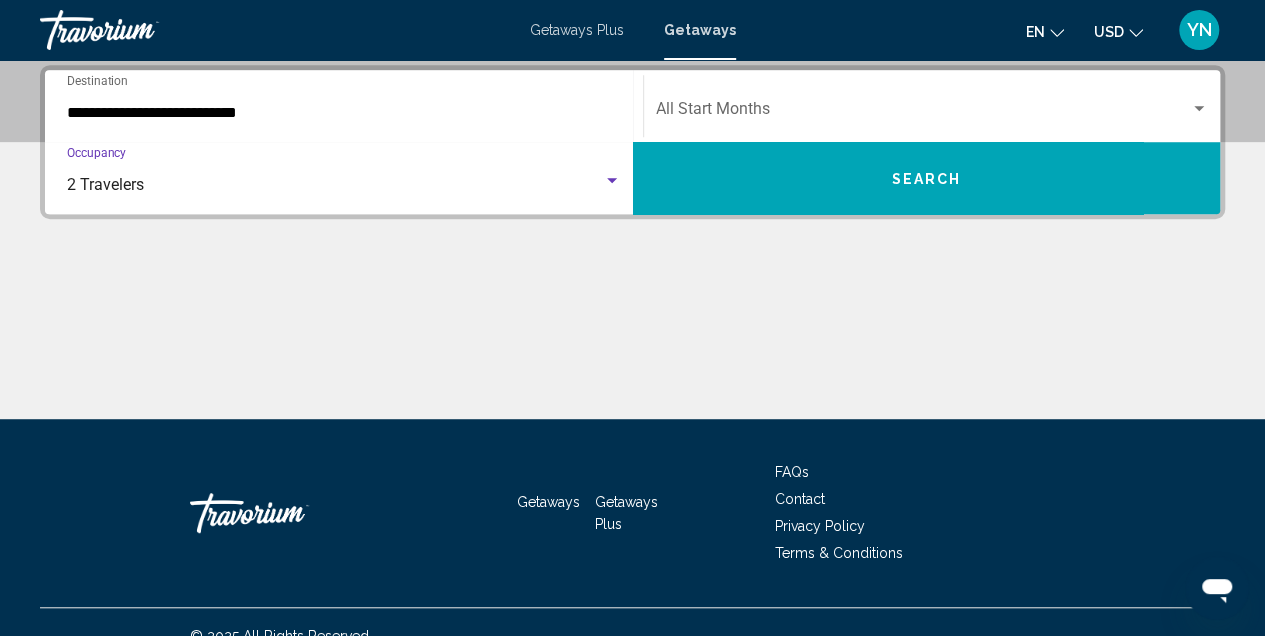 click on "Search" at bounding box center (926, 179) 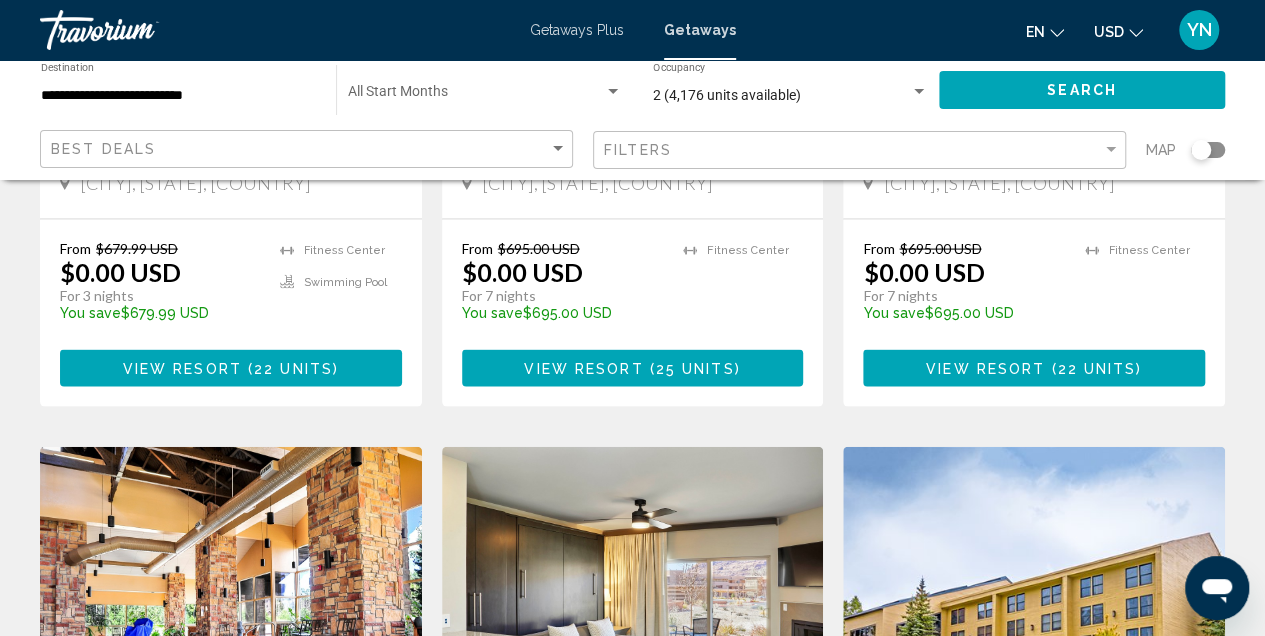 scroll, scrollTop: 1866, scrollLeft: 0, axis: vertical 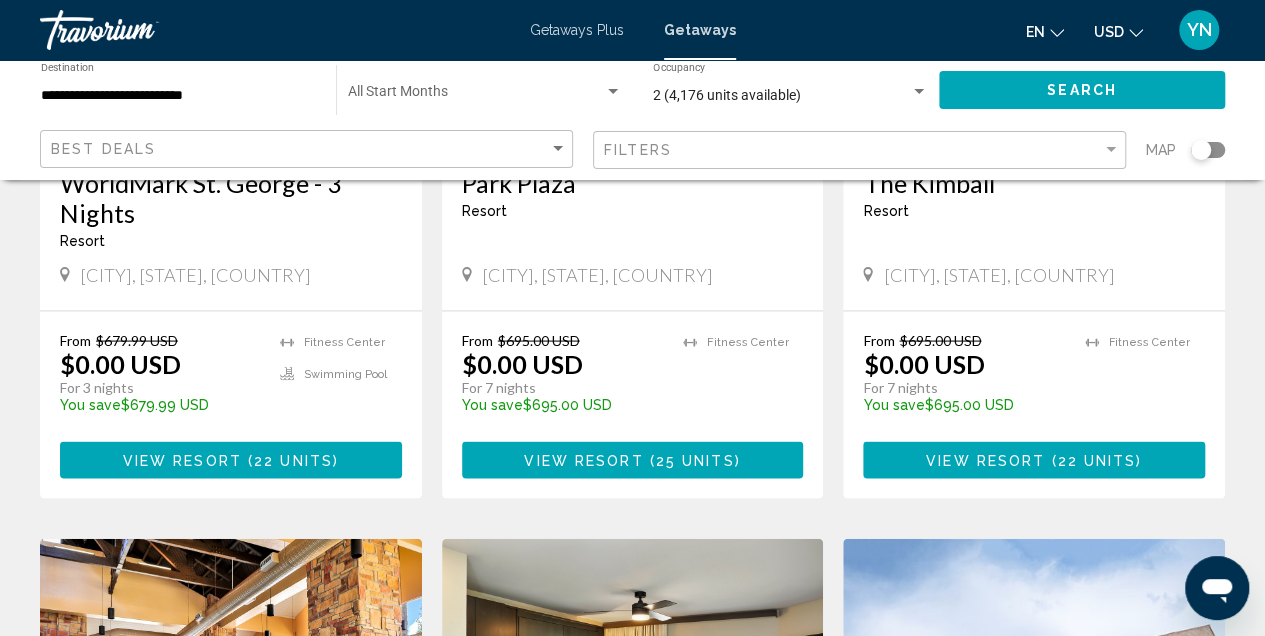 click on "View Resort" at bounding box center [583, 460] 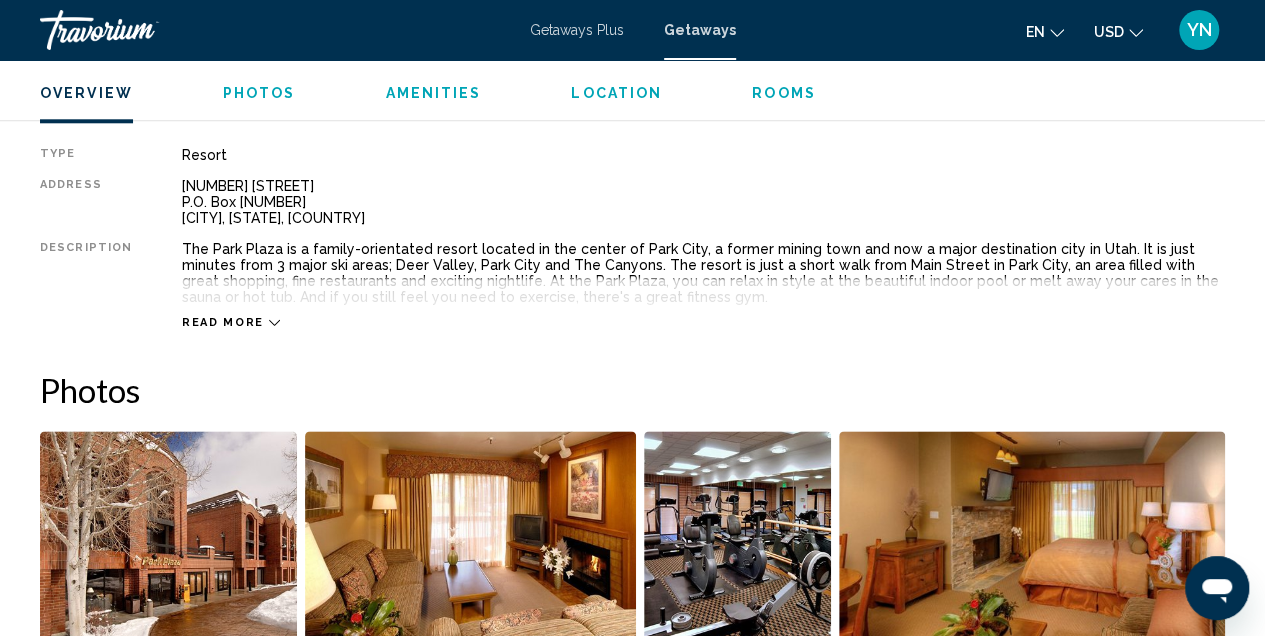 scroll, scrollTop: 1084, scrollLeft: 0, axis: vertical 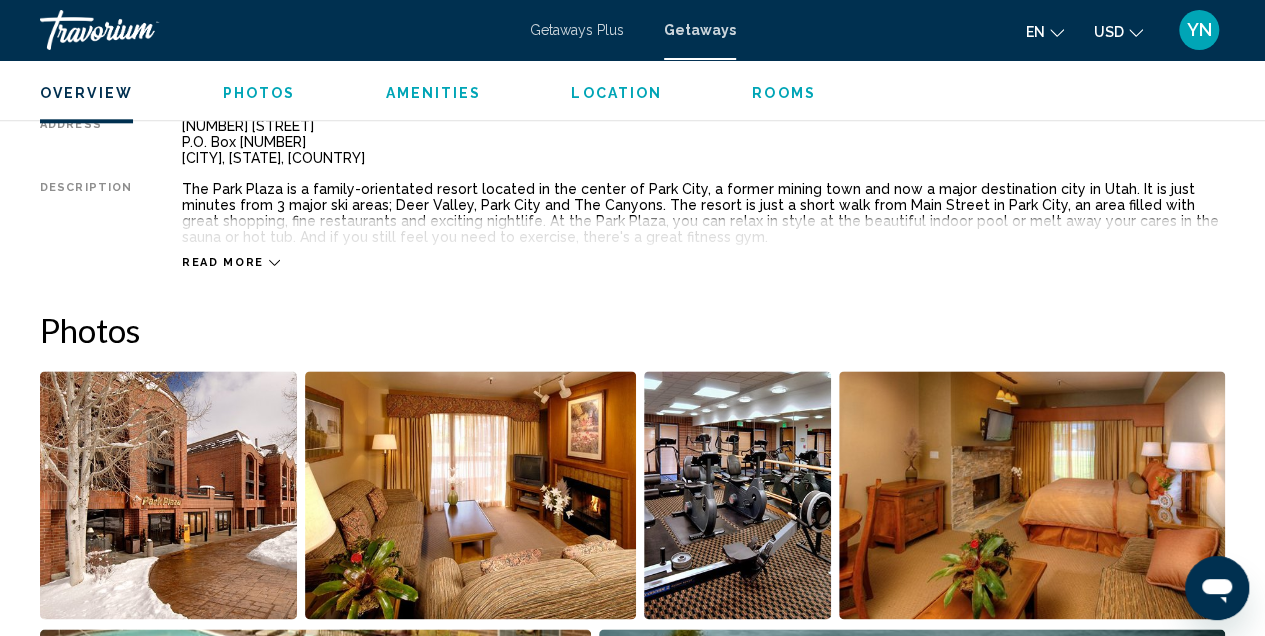 click 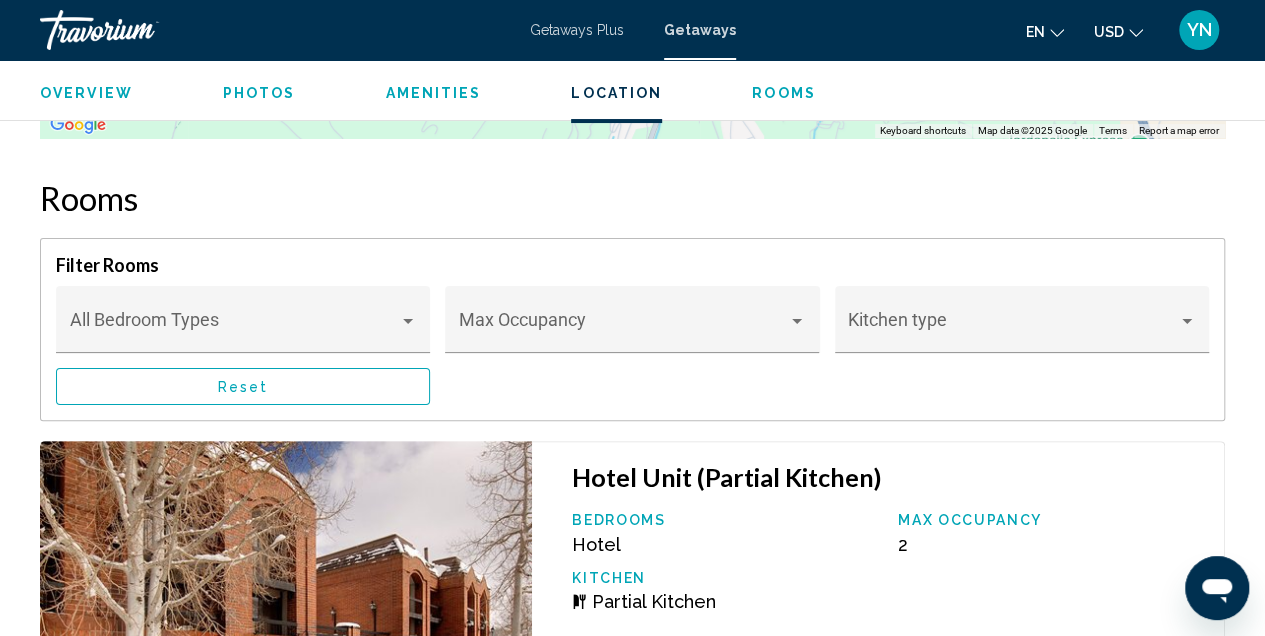 scroll, scrollTop: 3884, scrollLeft: 0, axis: vertical 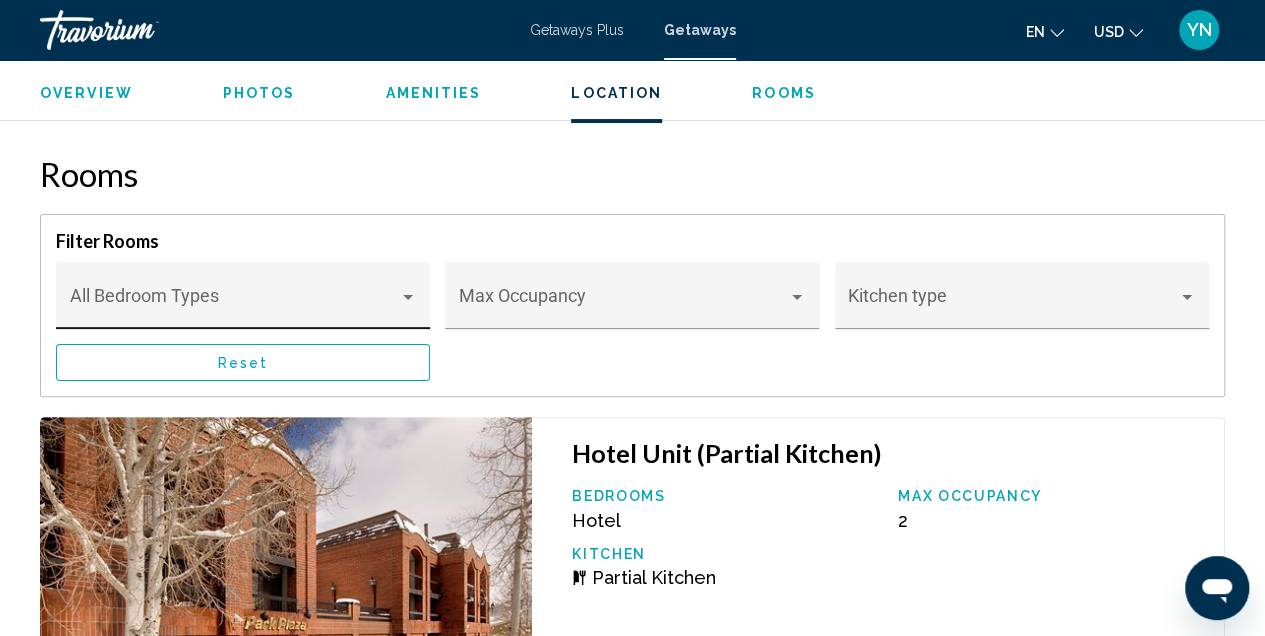 click at bounding box center (408, 297) 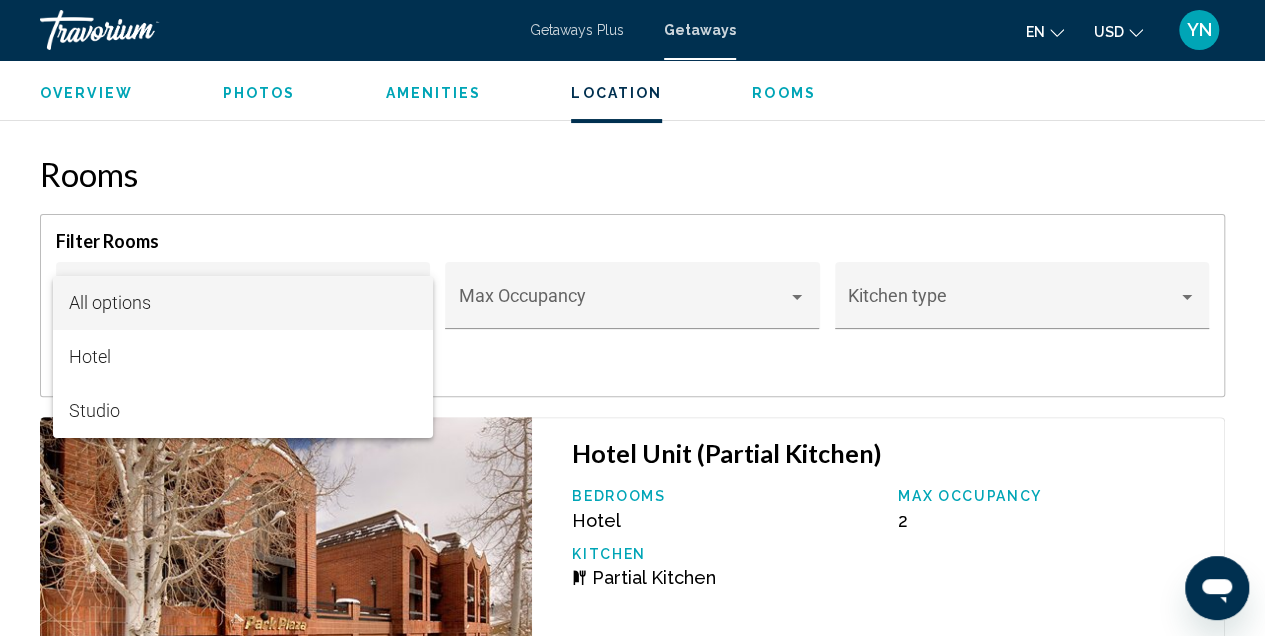 click at bounding box center (632, 318) 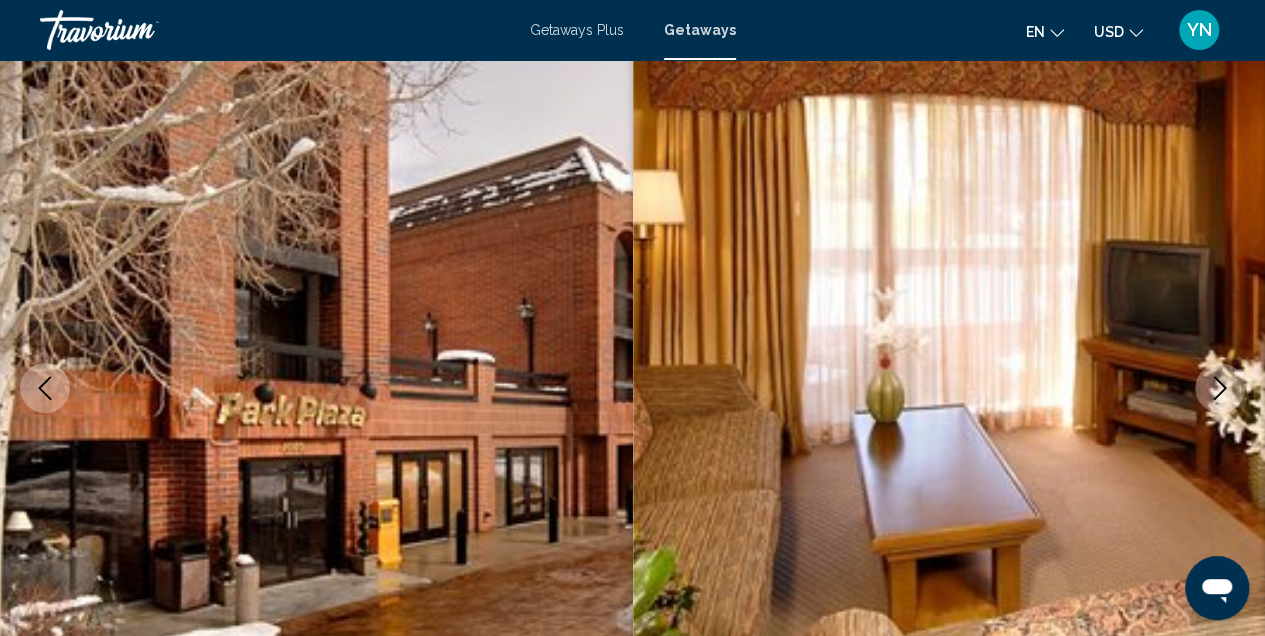 scroll, scrollTop: 0, scrollLeft: 0, axis: both 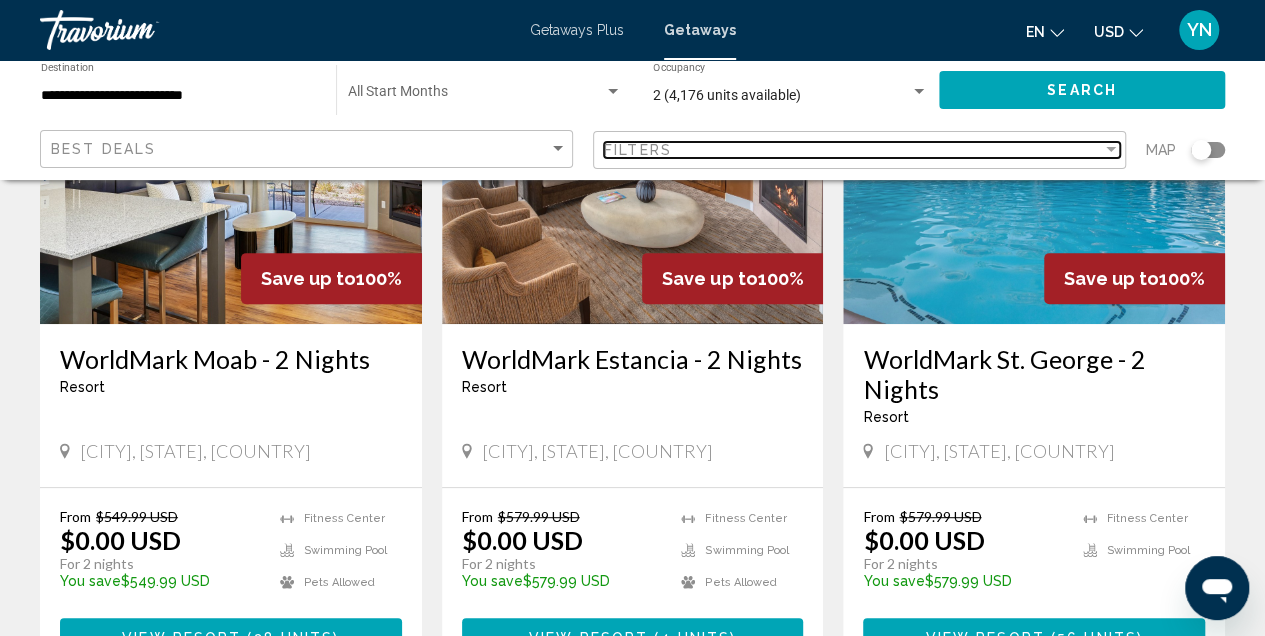 click at bounding box center (1111, 149) 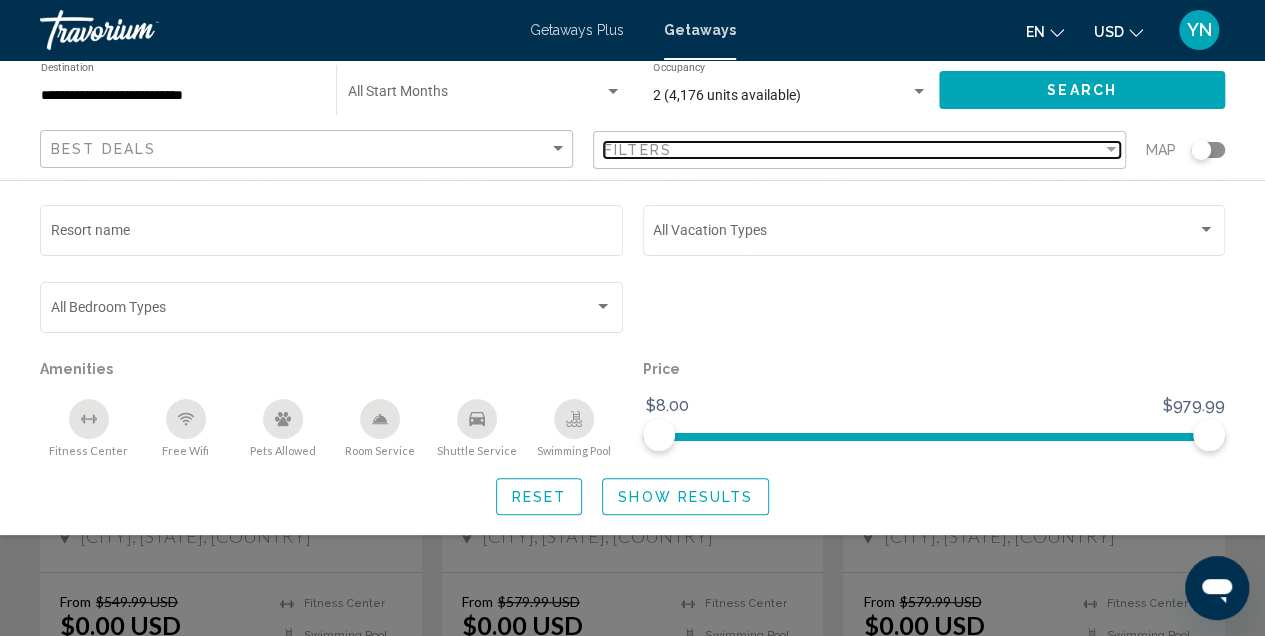 scroll, scrollTop: 200, scrollLeft: 0, axis: vertical 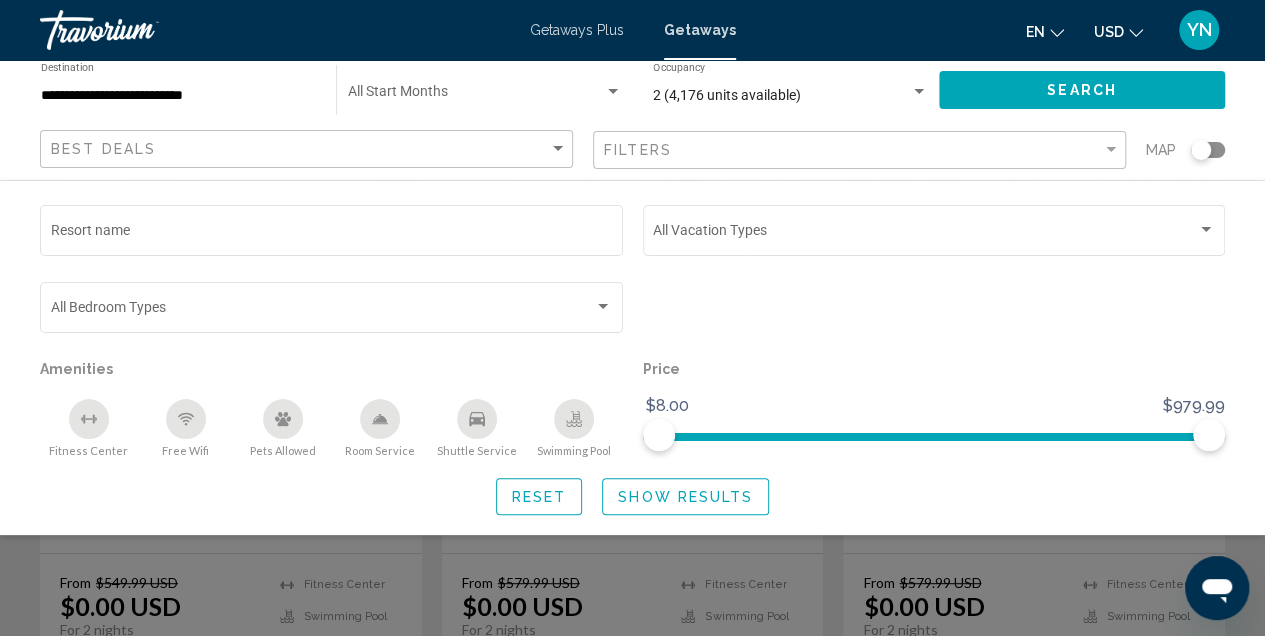 click 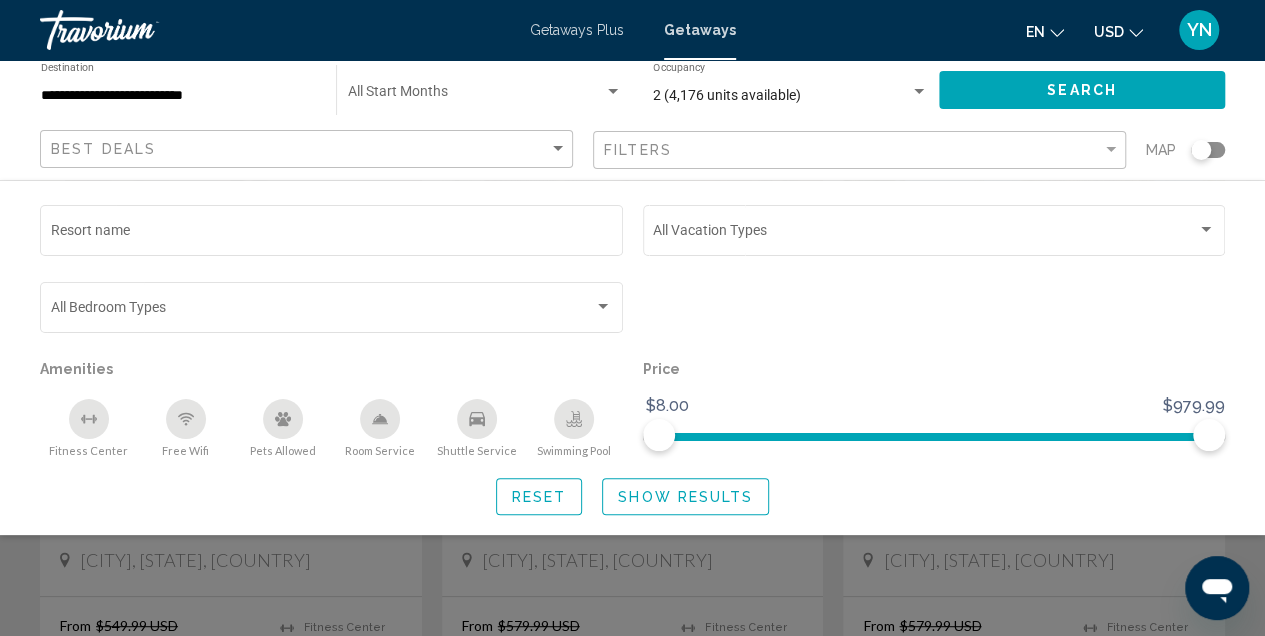 scroll, scrollTop: 0, scrollLeft: 0, axis: both 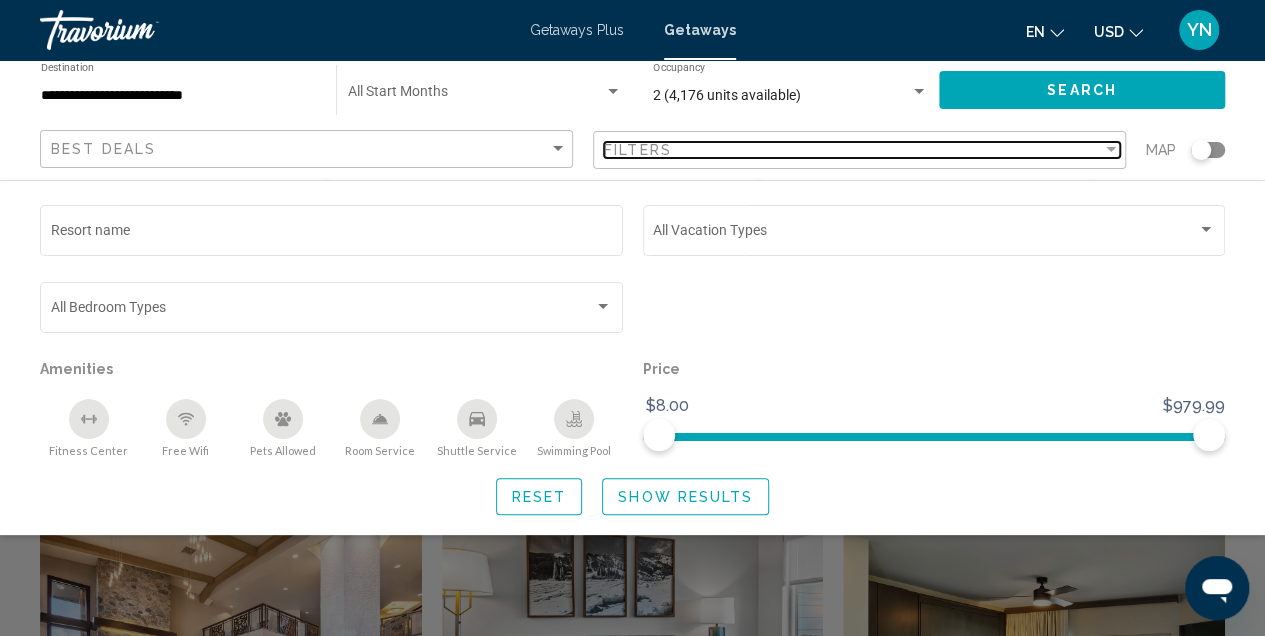 click at bounding box center (1111, 149) 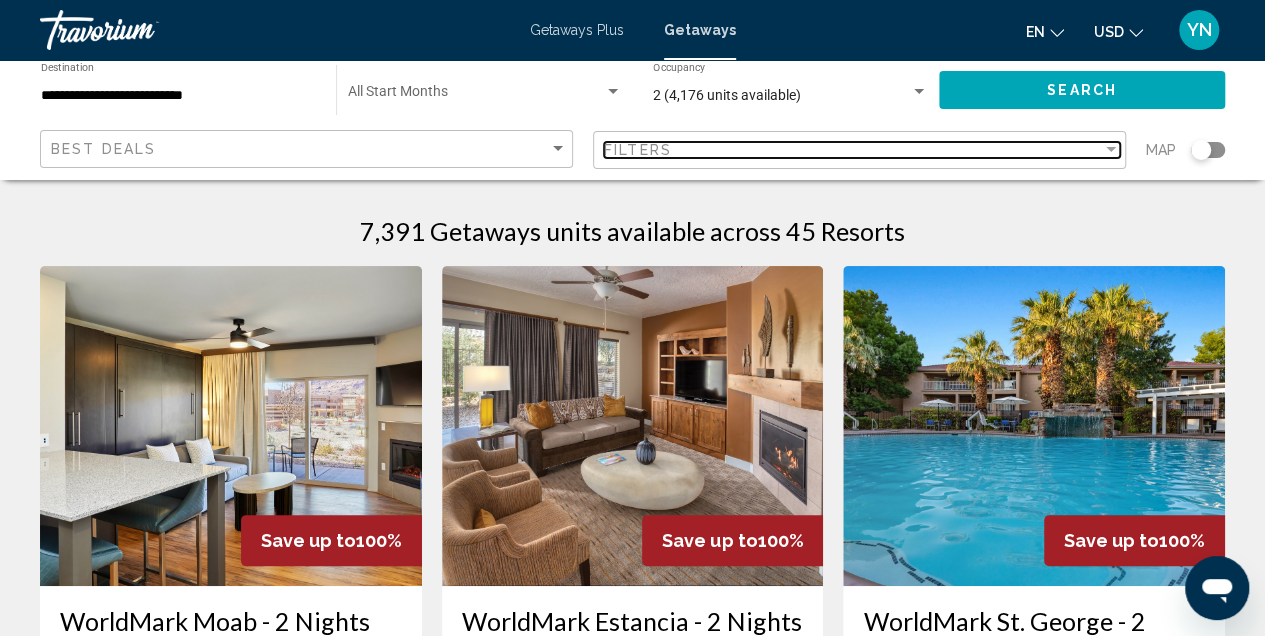 scroll, scrollTop: 0, scrollLeft: 0, axis: both 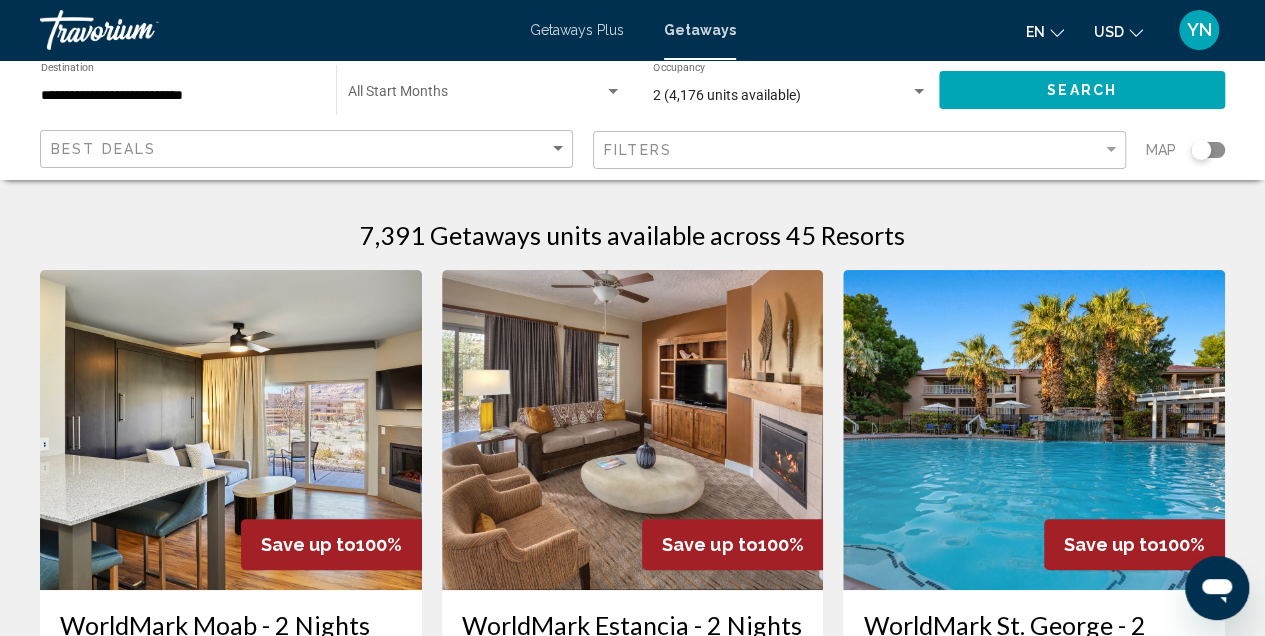 click on "**********" at bounding box center [178, 96] 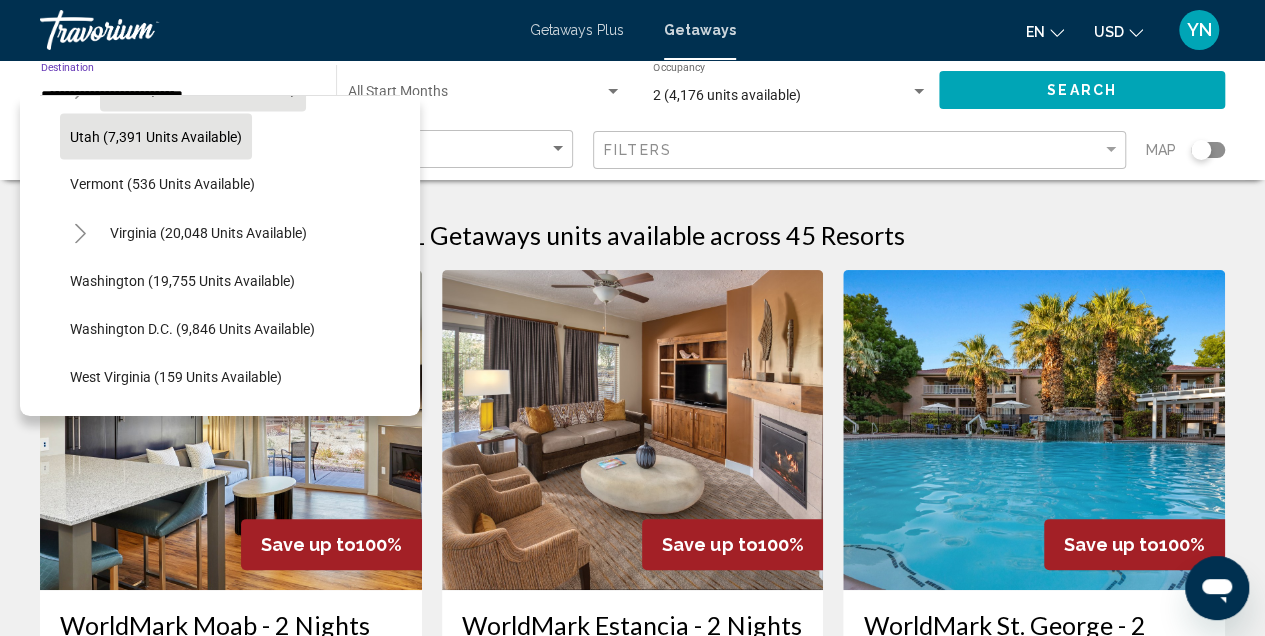 scroll, scrollTop: 1937, scrollLeft: 0, axis: vertical 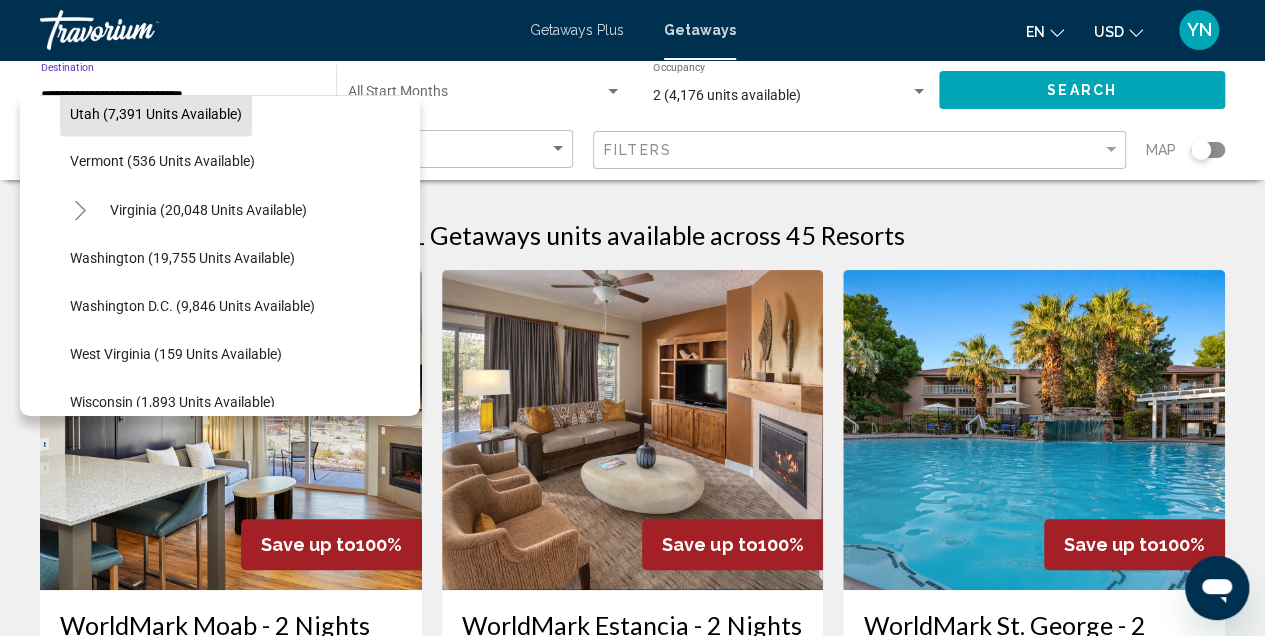 click on "Utah (7,391 units available)" 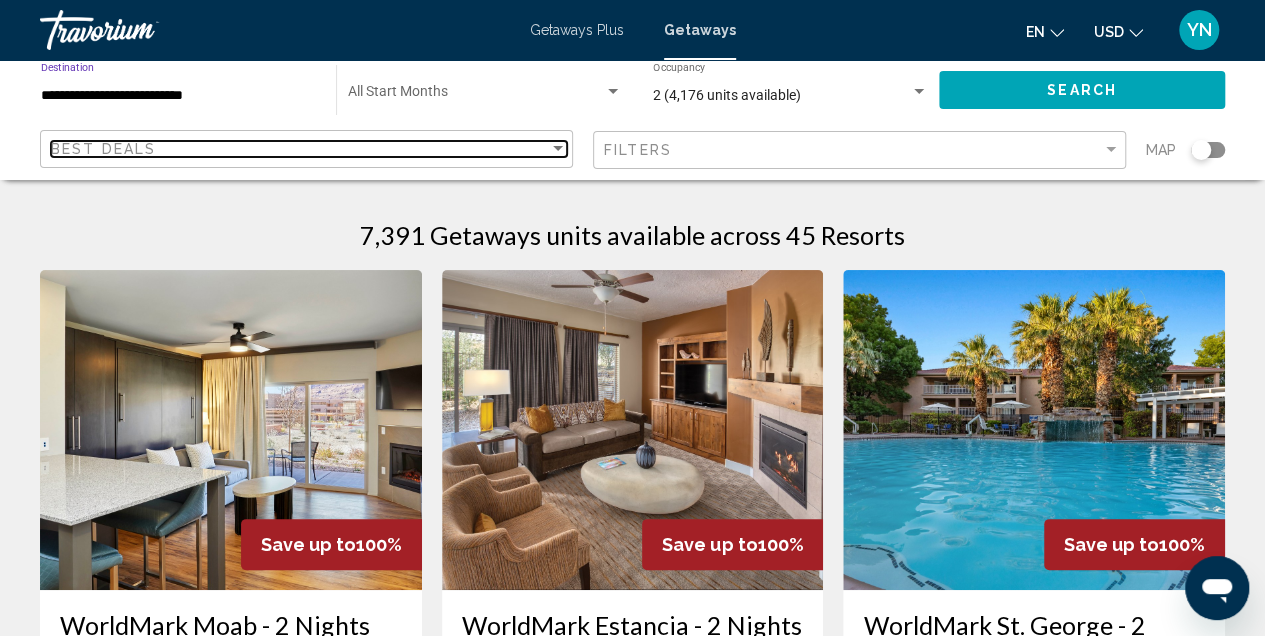 click at bounding box center [558, 148] 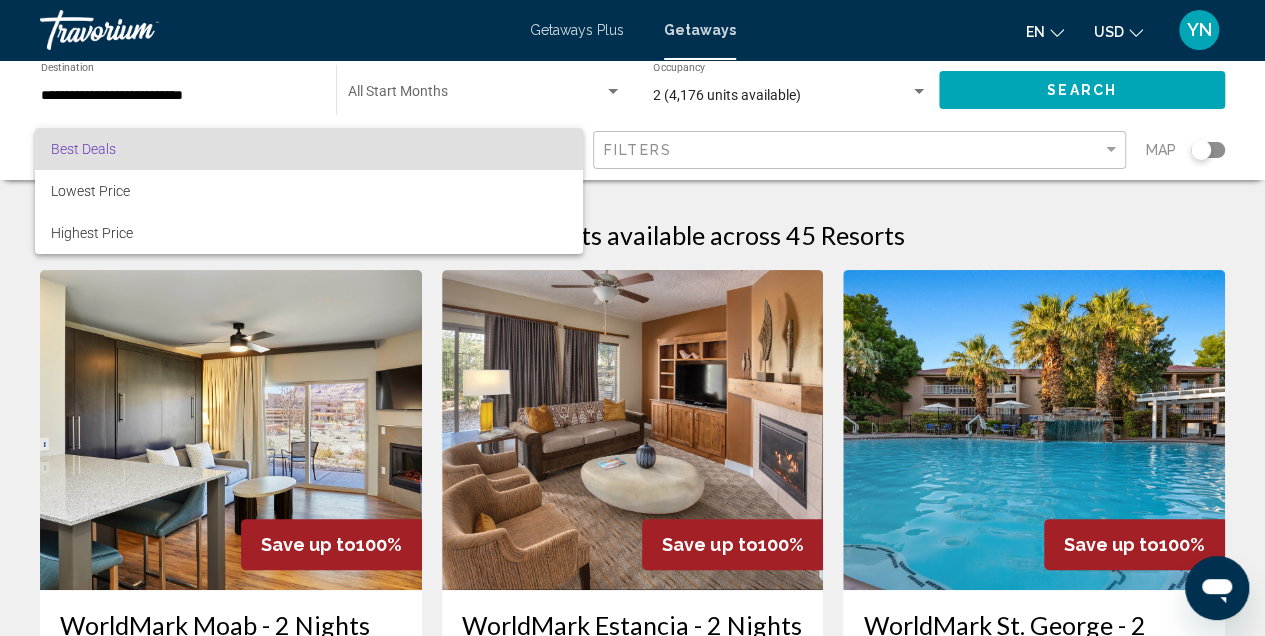 click at bounding box center [632, 318] 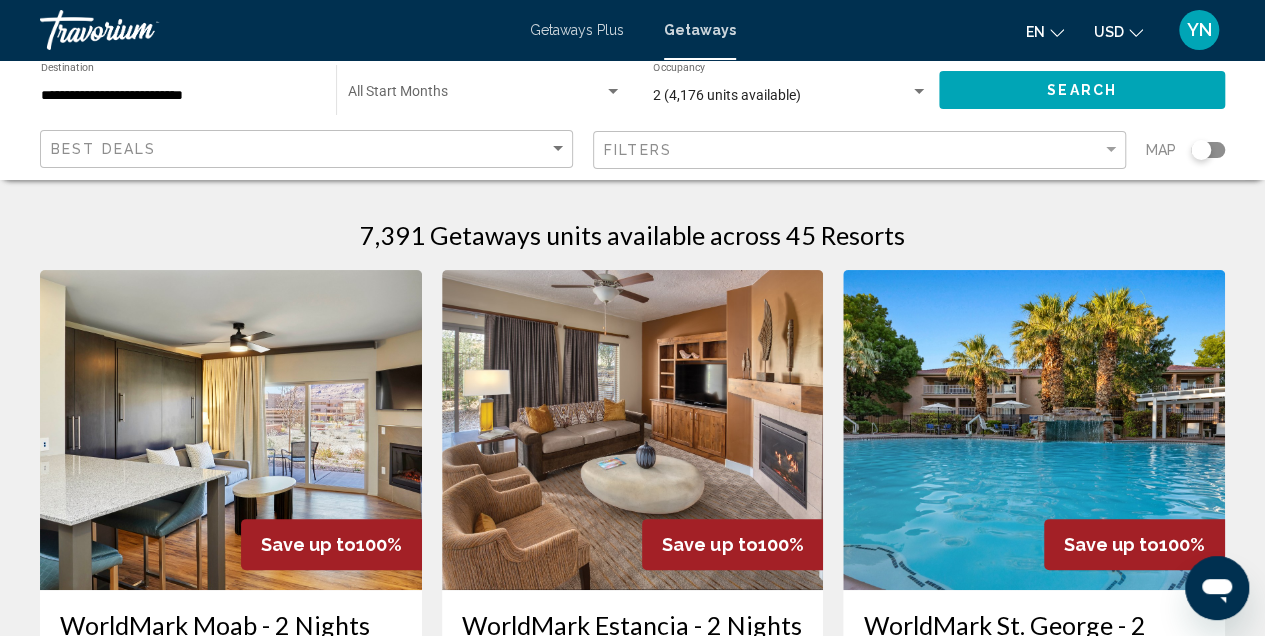 click on "Getaways Plus" at bounding box center (577, 30) 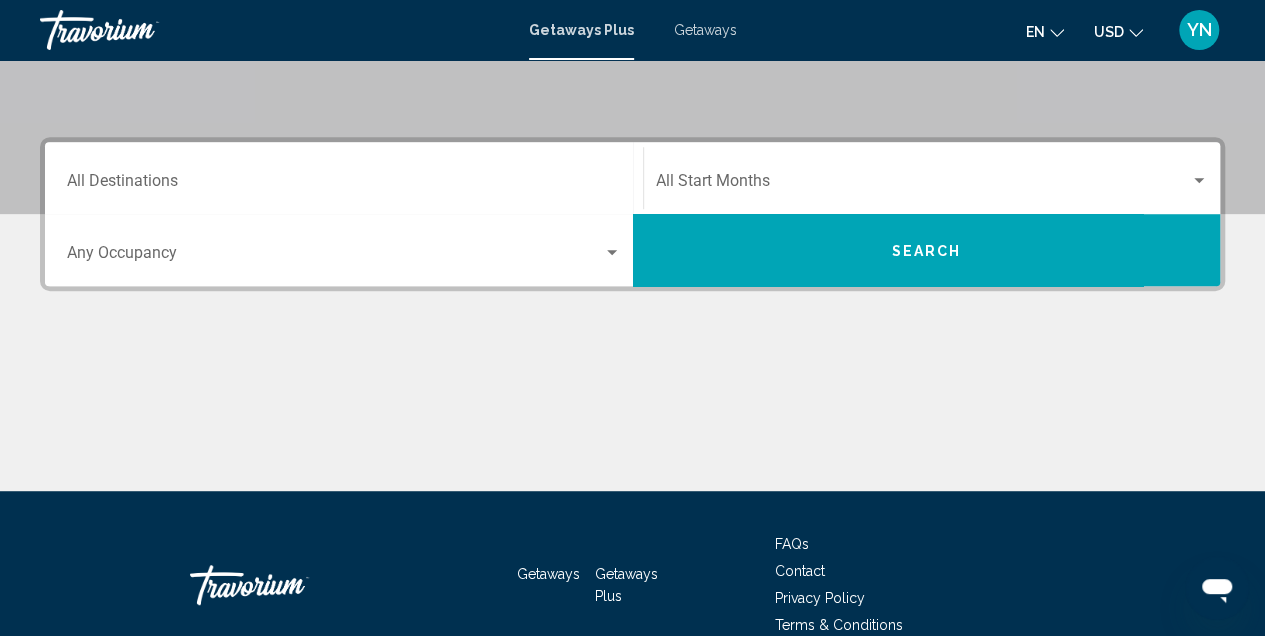 scroll, scrollTop: 400, scrollLeft: 0, axis: vertical 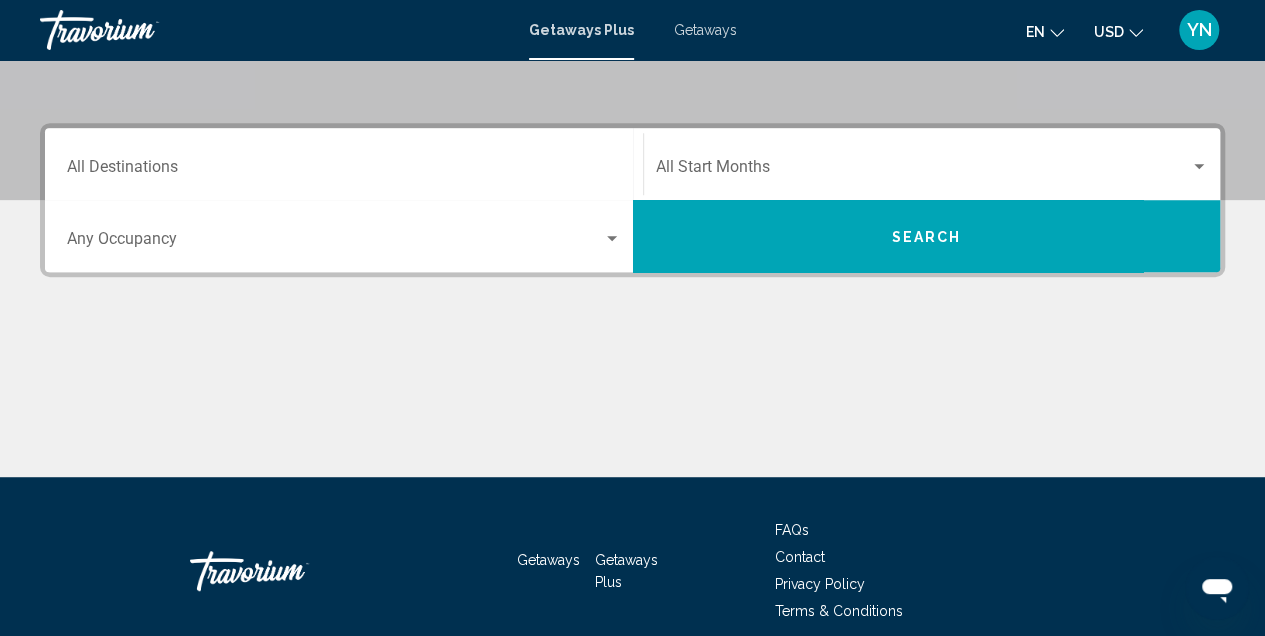 click on "Destination All Destinations" at bounding box center [344, 171] 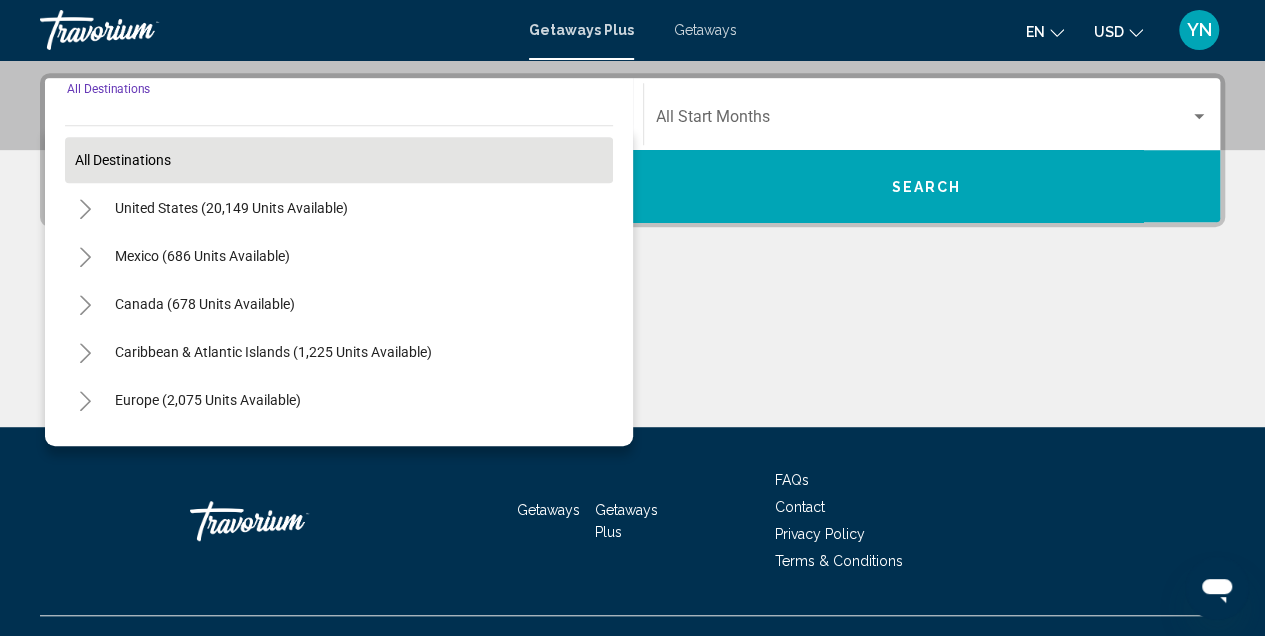 scroll, scrollTop: 458, scrollLeft: 0, axis: vertical 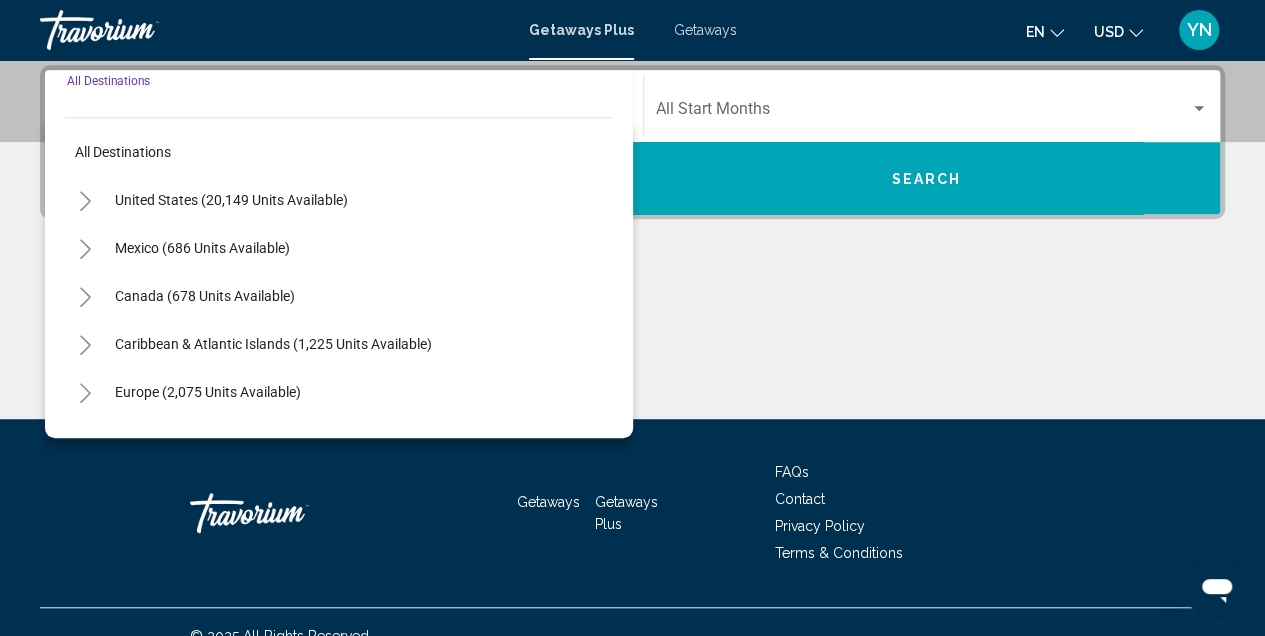 click 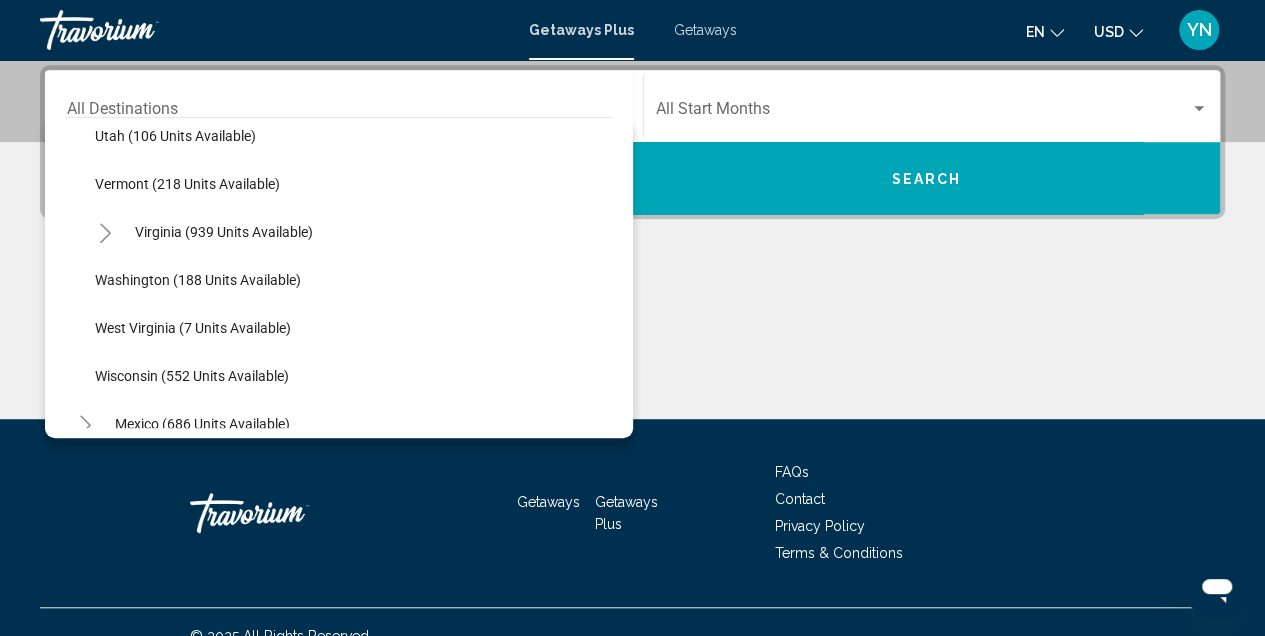 scroll, scrollTop: 1533, scrollLeft: 0, axis: vertical 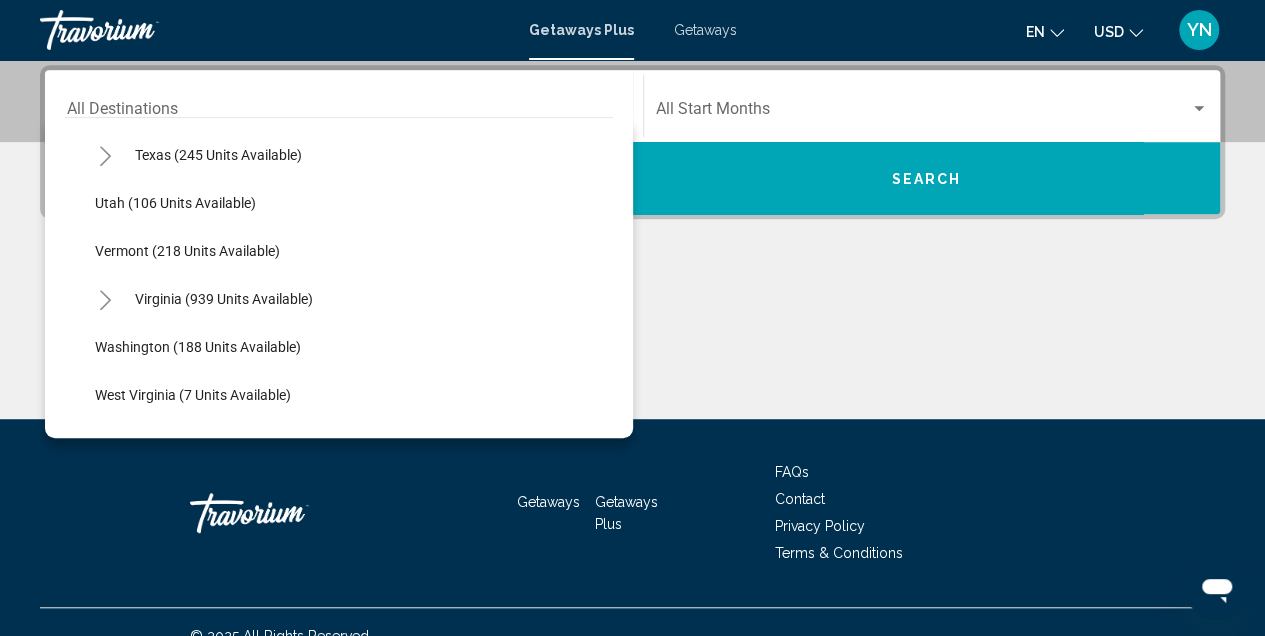 click on "Utah (106 units available)" 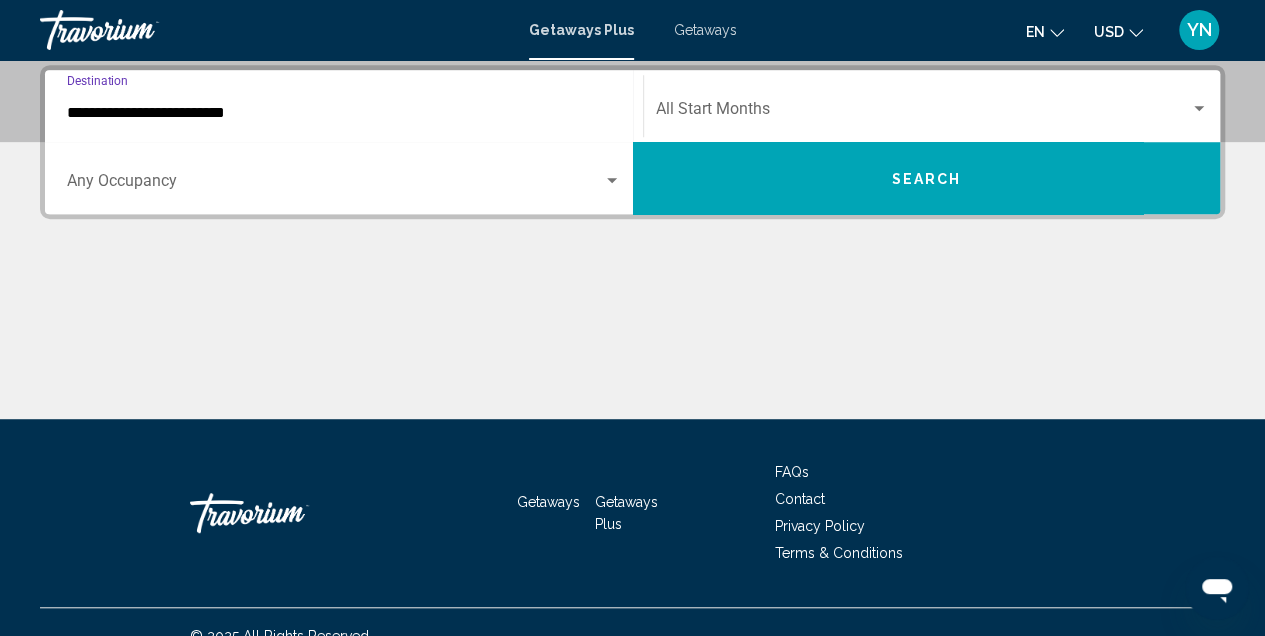click at bounding box center [335, 185] 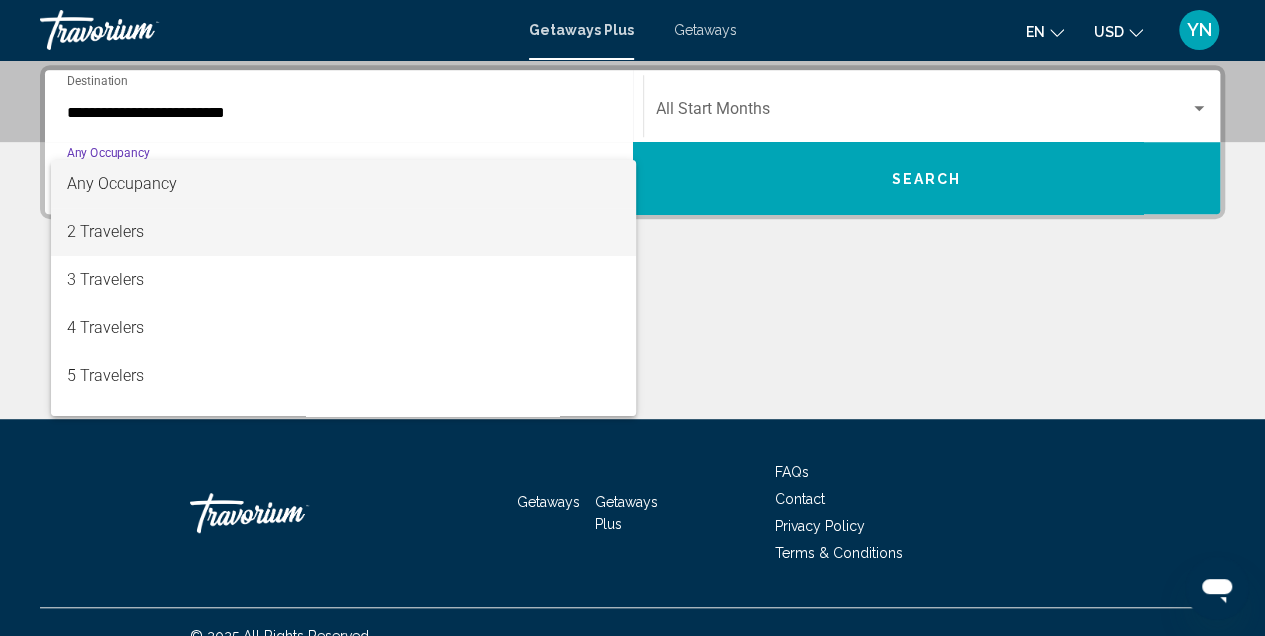 click on "2 Travelers" at bounding box center (344, 232) 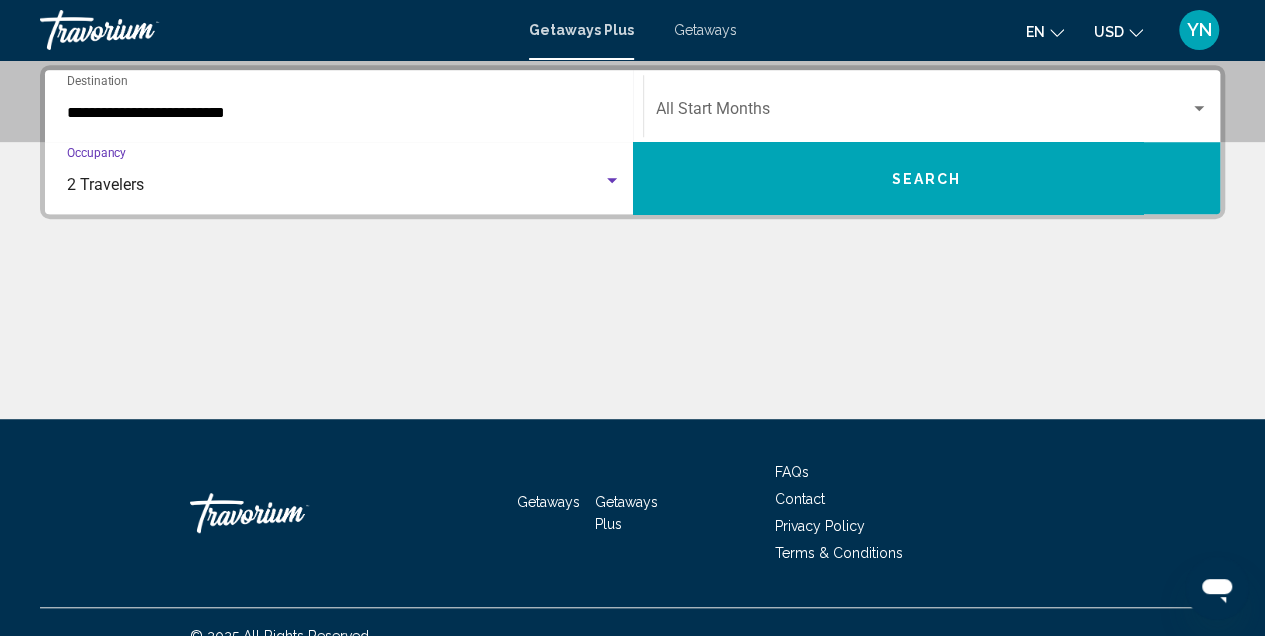 click at bounding box center [923, 113] 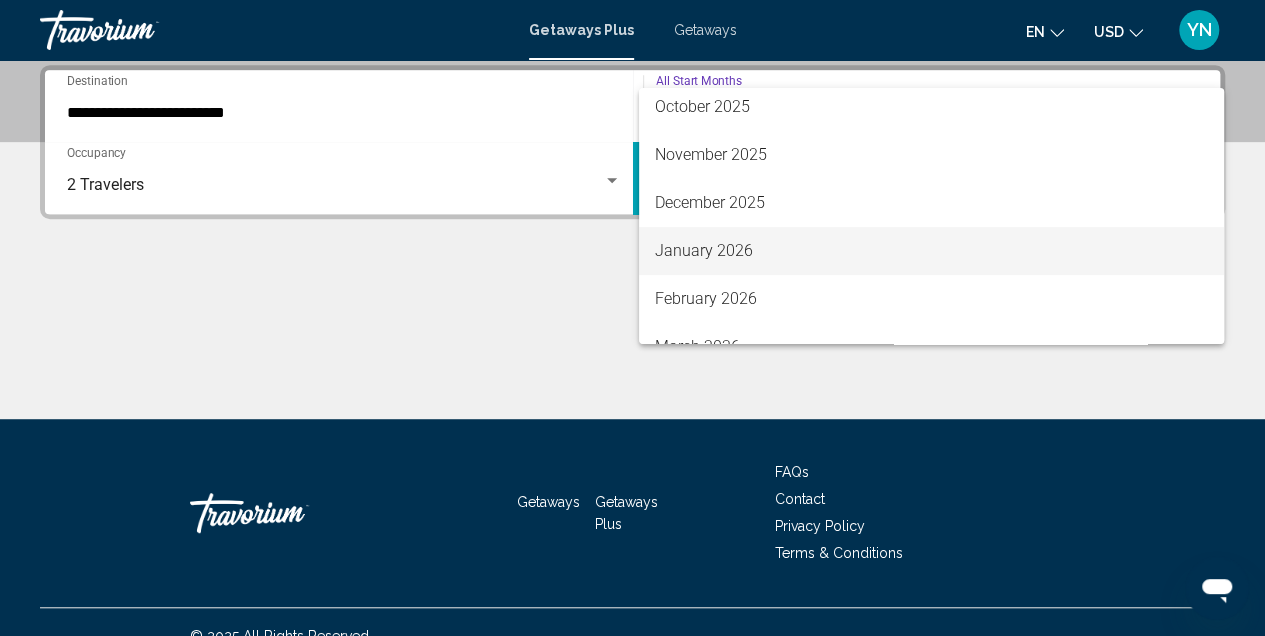 scroll, scrollTop: 200, scrollLeft: 0, axis: vertical 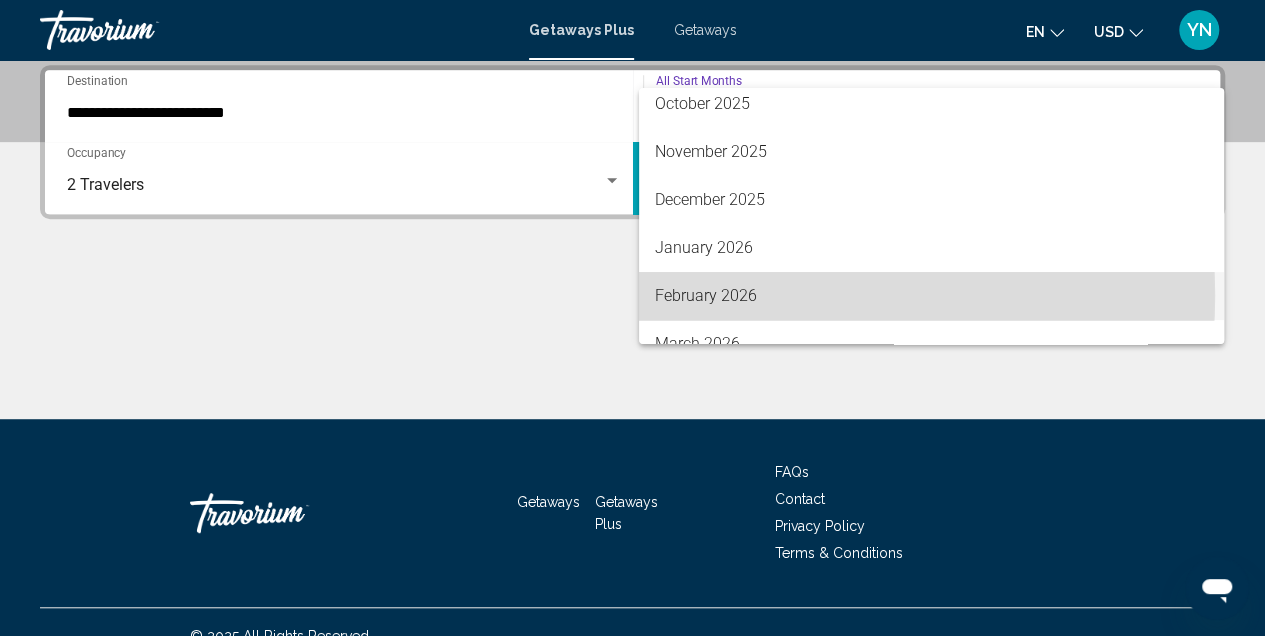click on "February 2026" at bounding box center (931, 296) 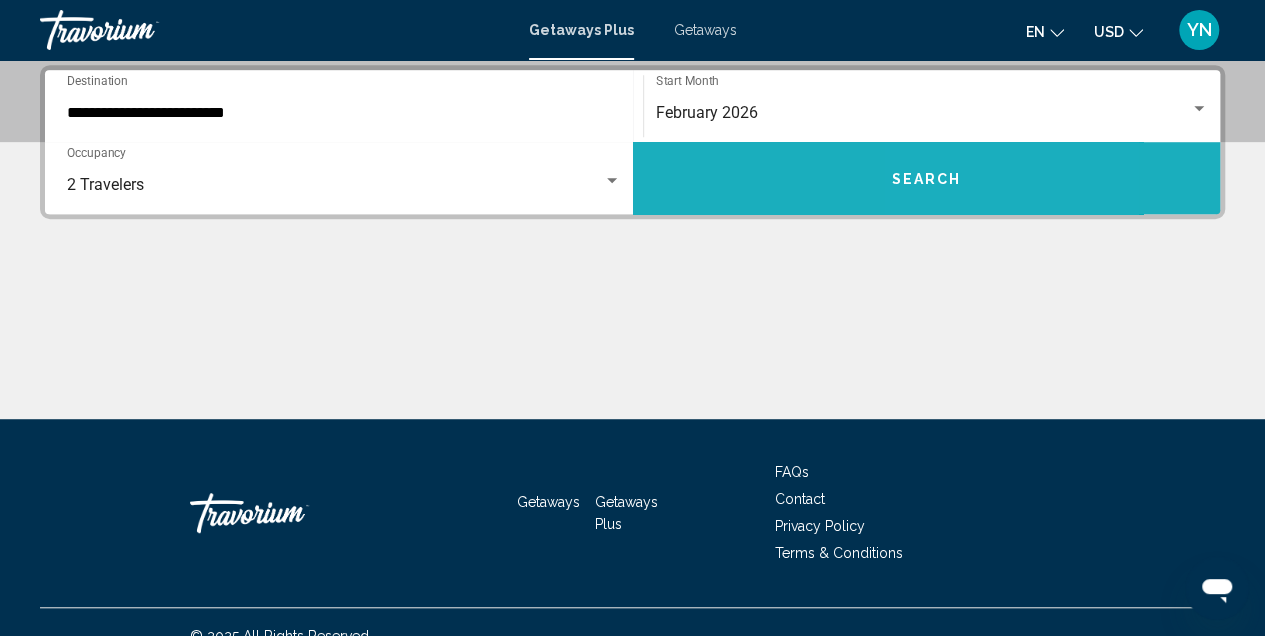 click on "Search" at bounding box center [926, 179] 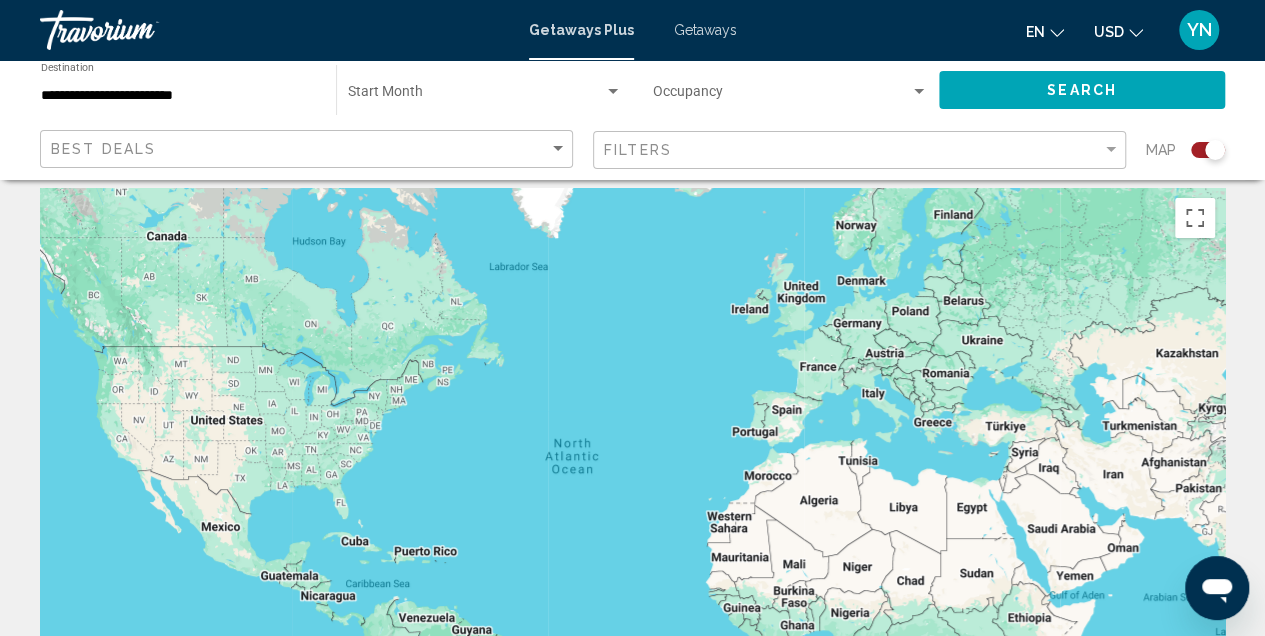 scroll, scrollTop: 0, scrollLeft: 0, axis: both 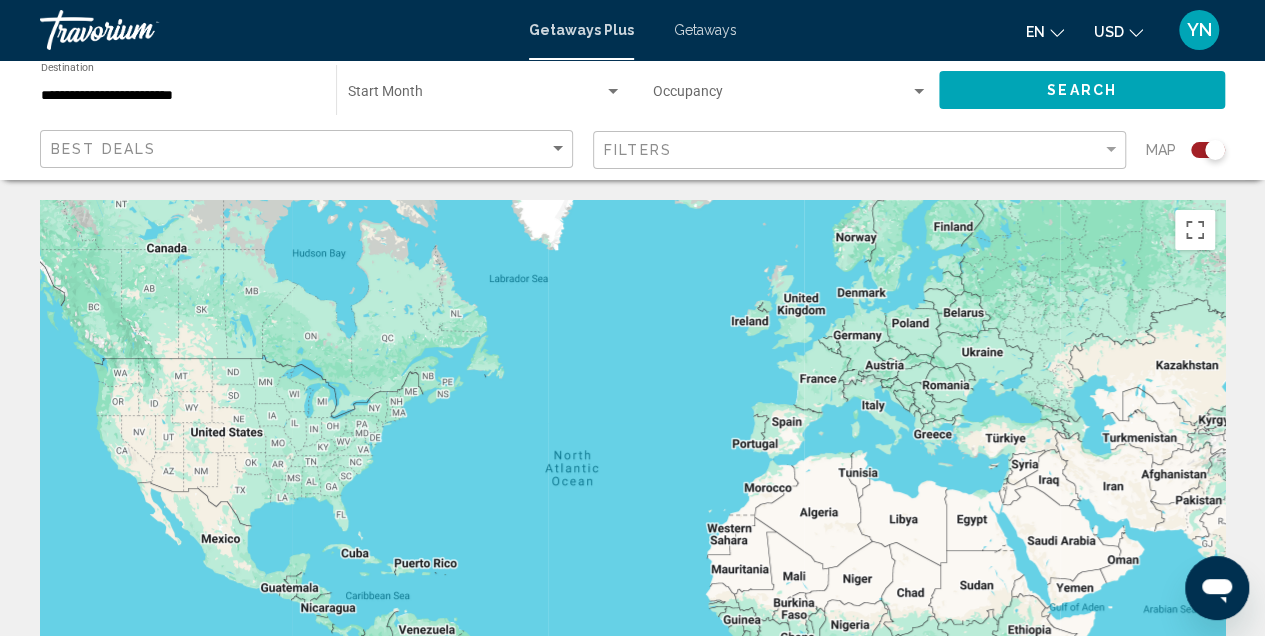 click on "Getaways" at bounding box center [705, 30] 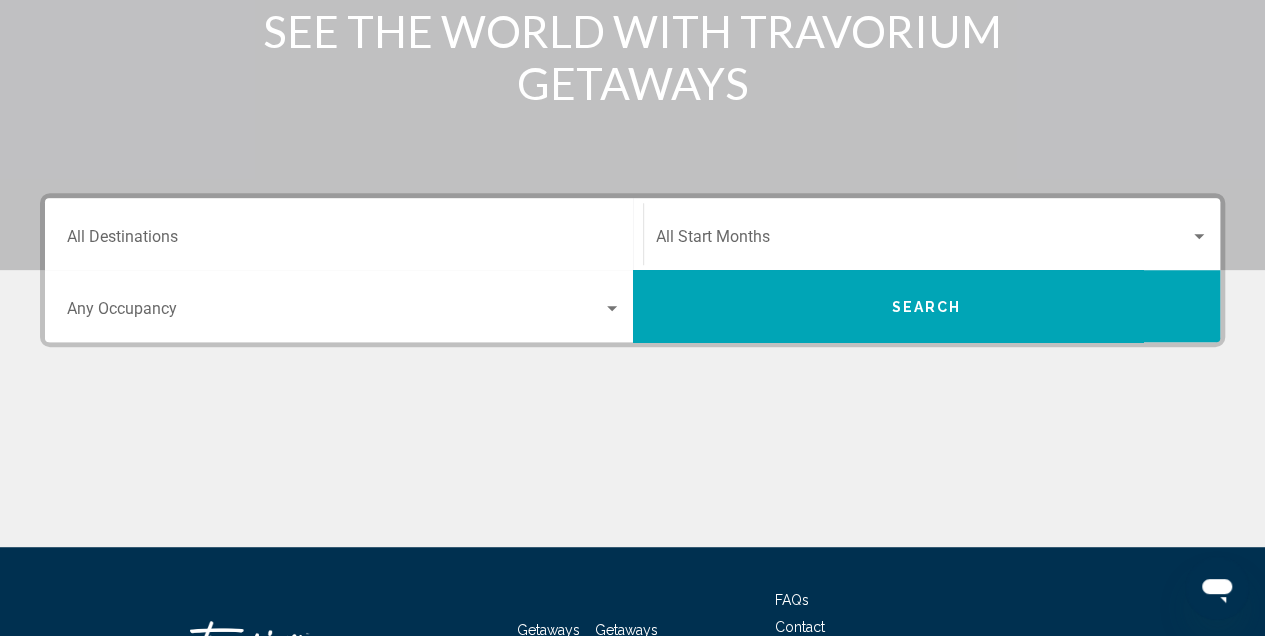 scroll, scrollTop: 0, scrollLeft: 0, axis: both 